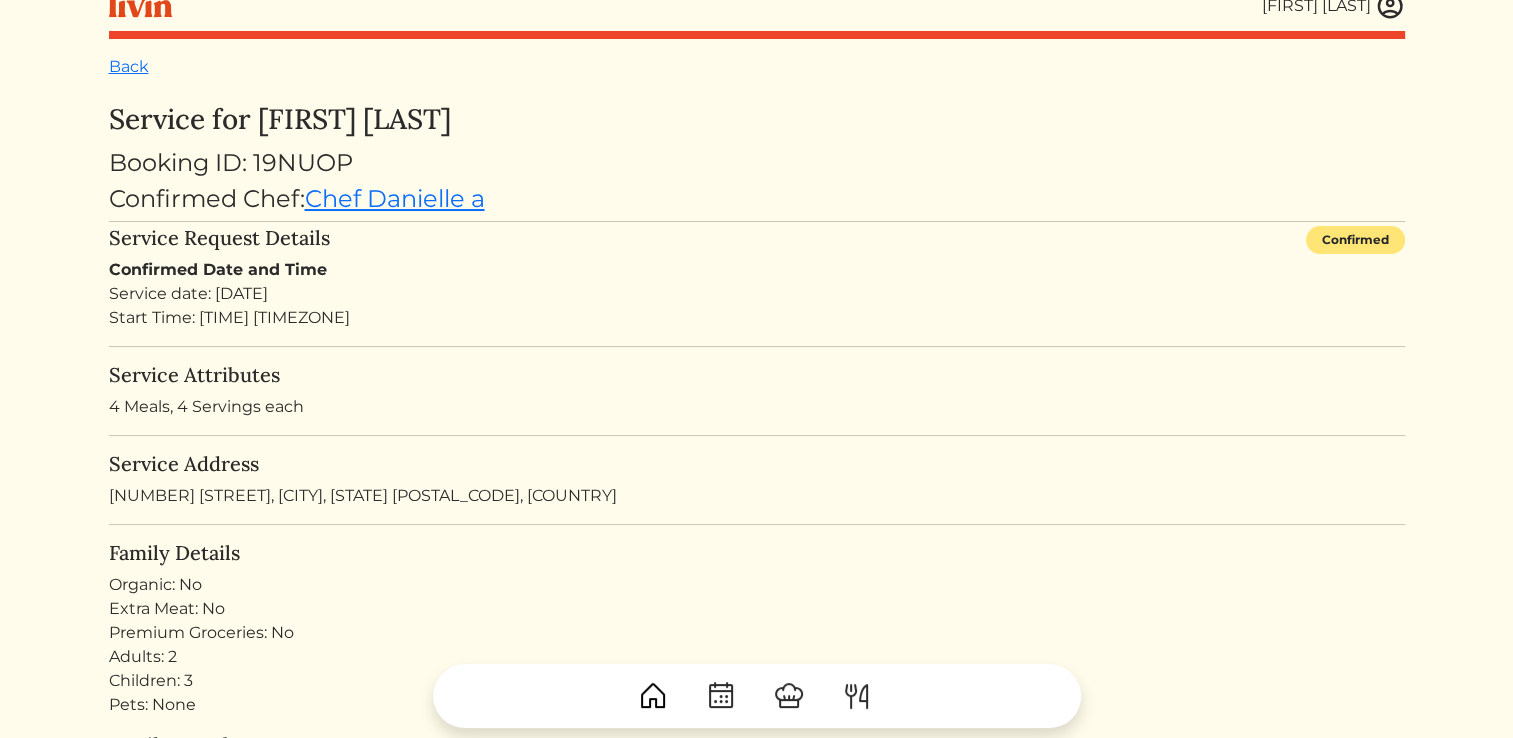scroll, scrollTop: 0, scrollLeft: 0, axis: both 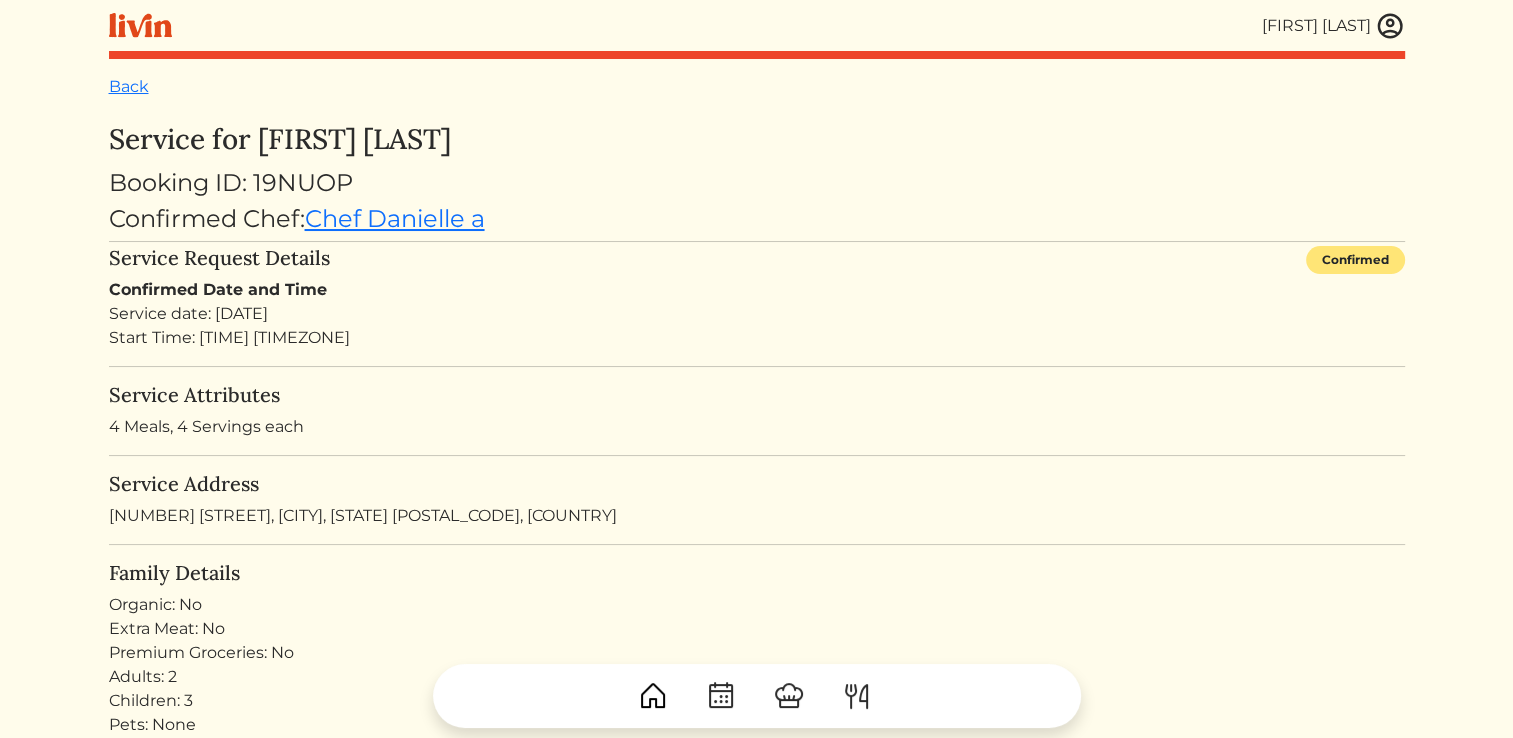 click at bounding box center [1390, 26] 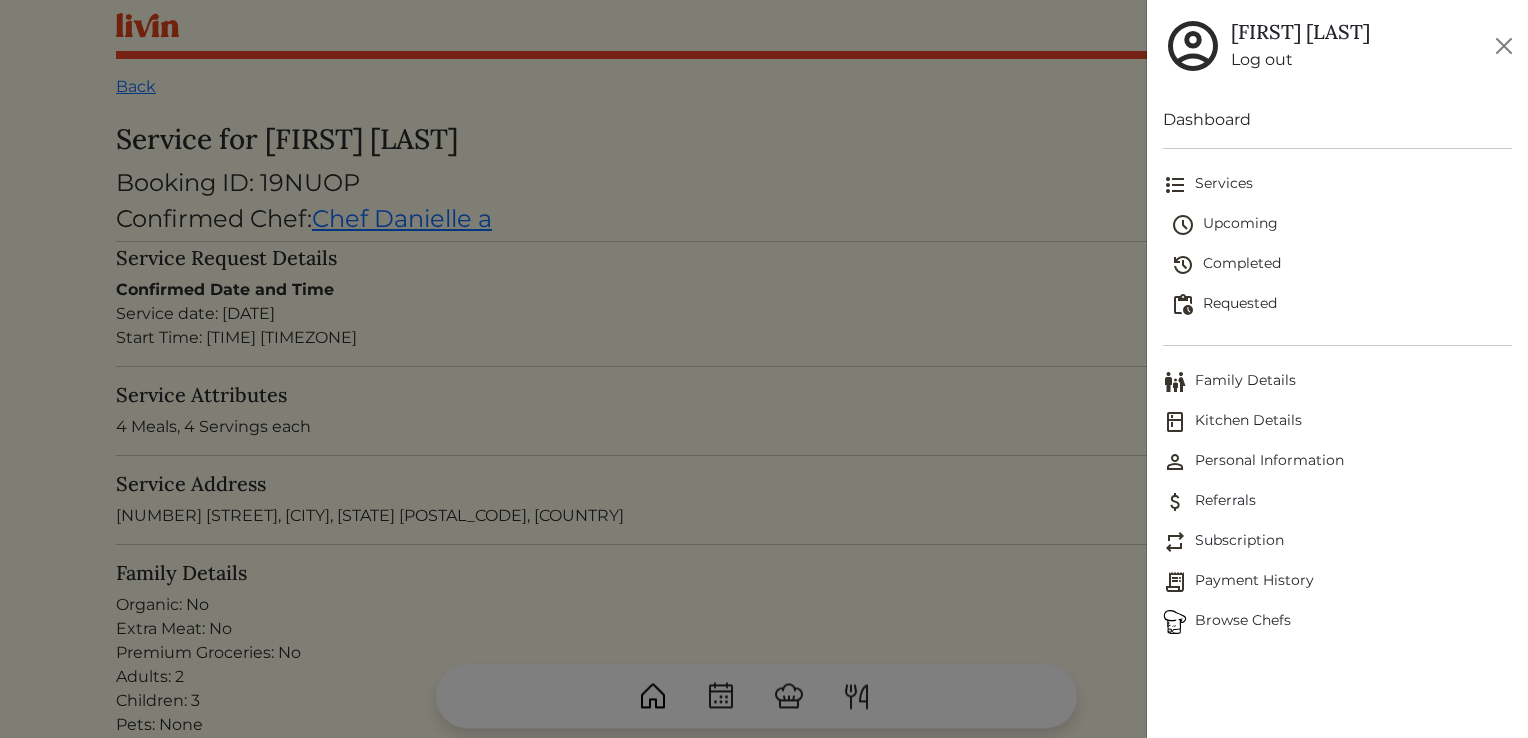 click at bounding box center [764, 369] 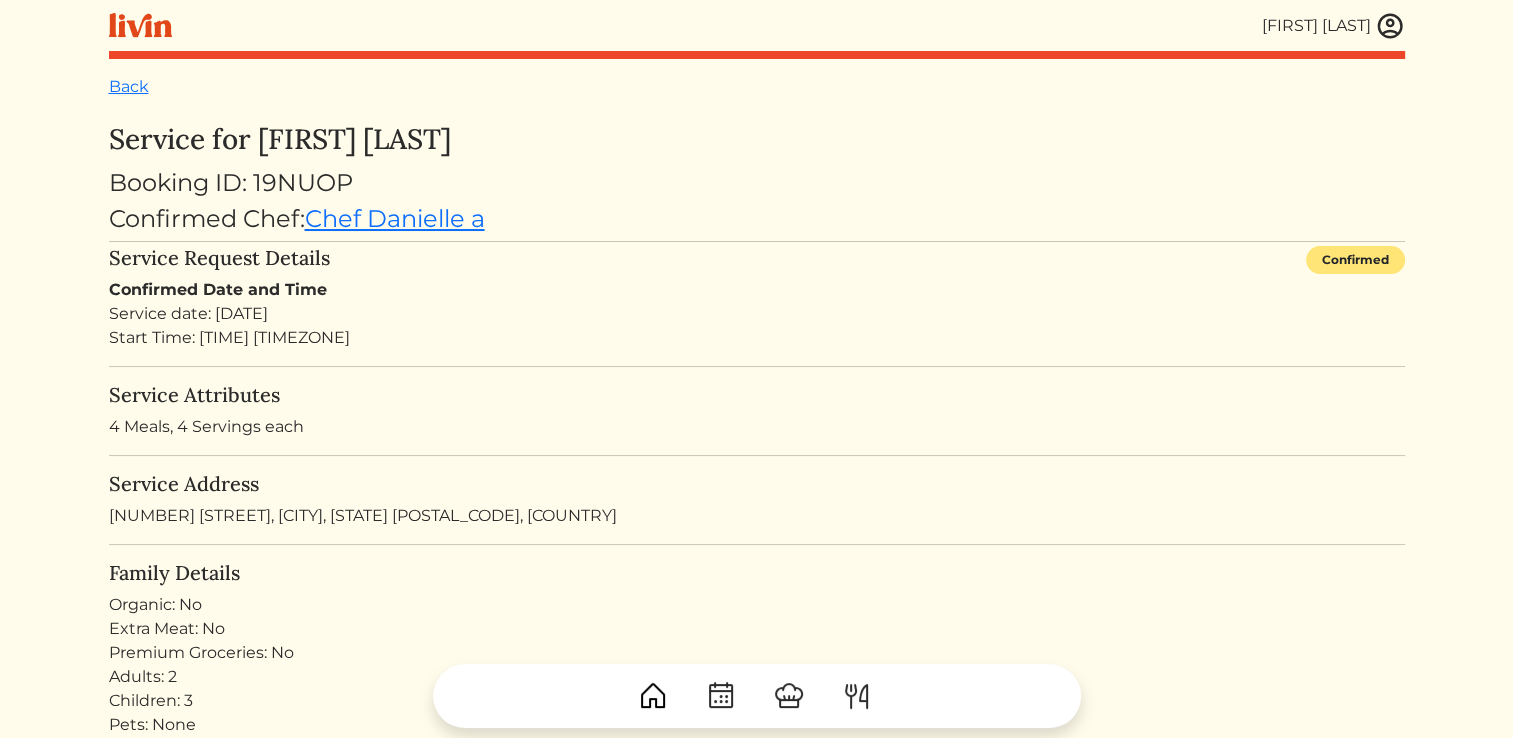 click on "Back" at bounding box center (129, 86) 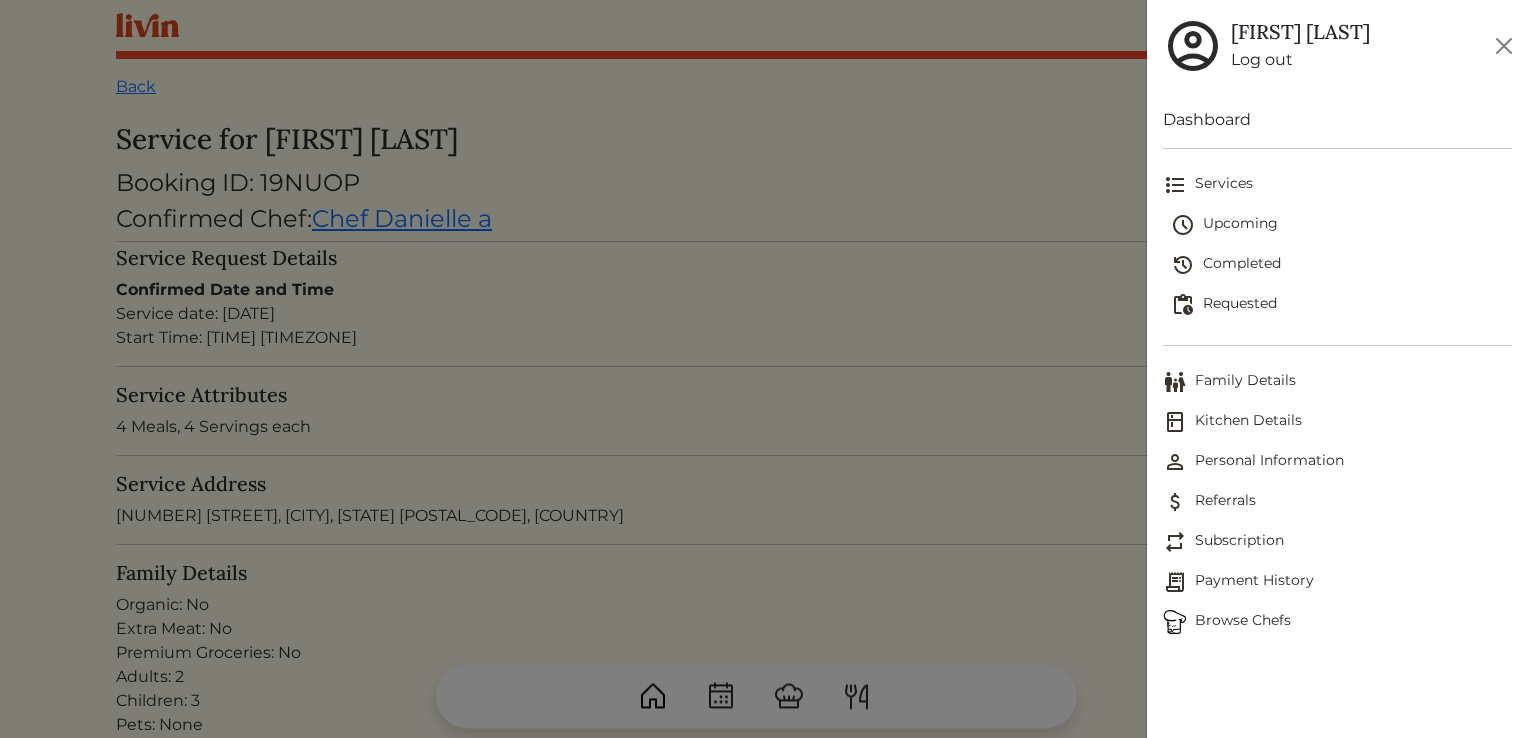 click on "Upcoming" at bounding box center [1341, 225] 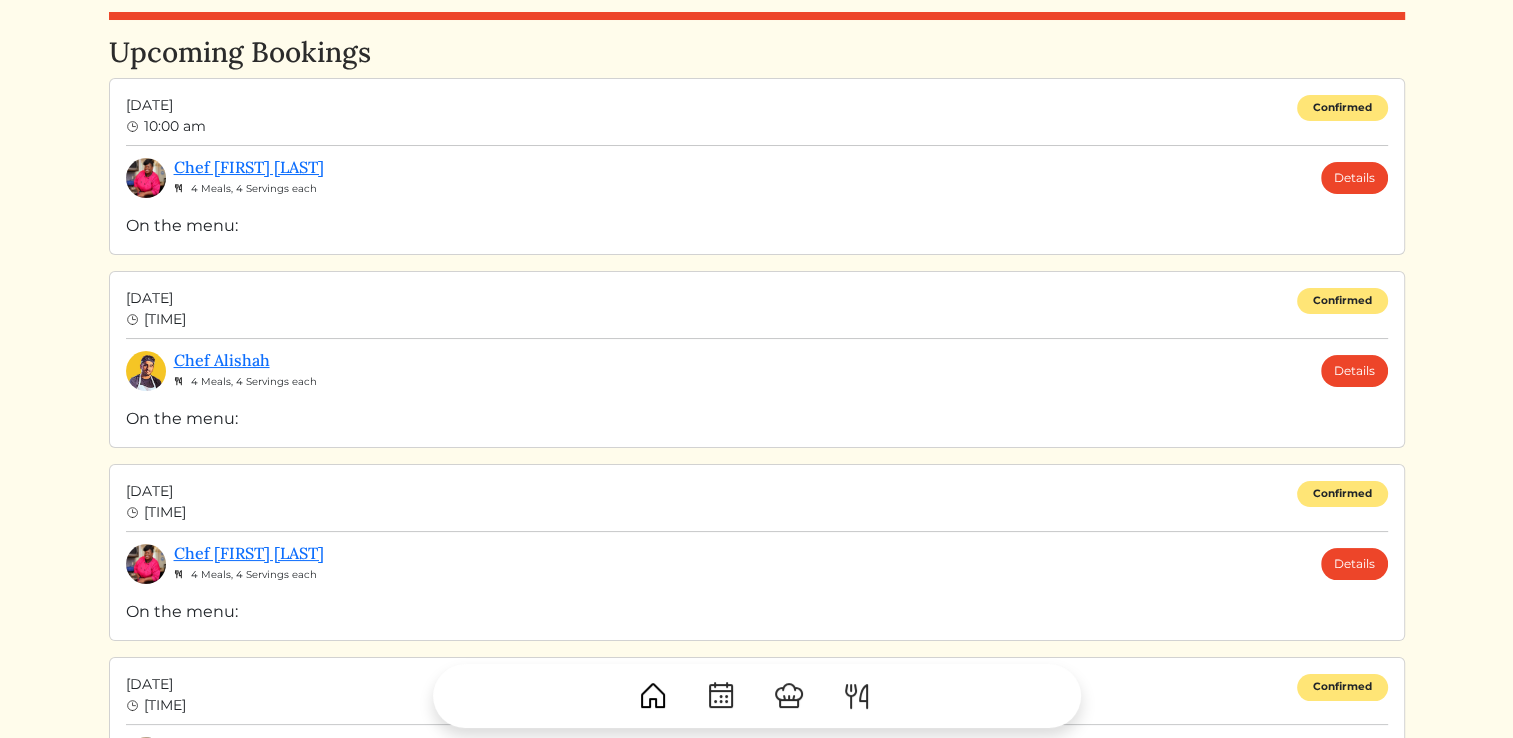 scroll, scrollTop: 8, scrollLeft: 0, axis: vertical 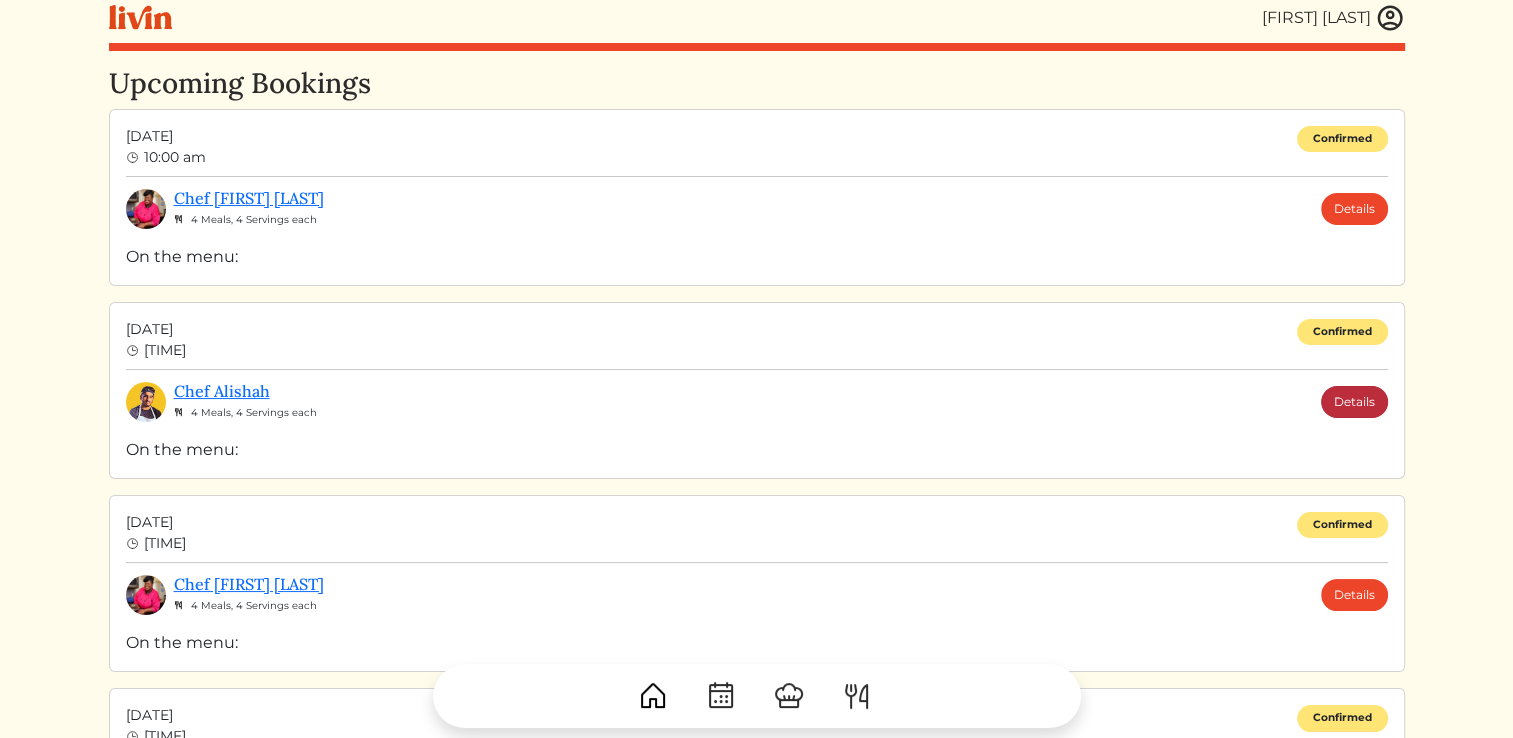 click on "Details" at bounding box center (1354, 402) 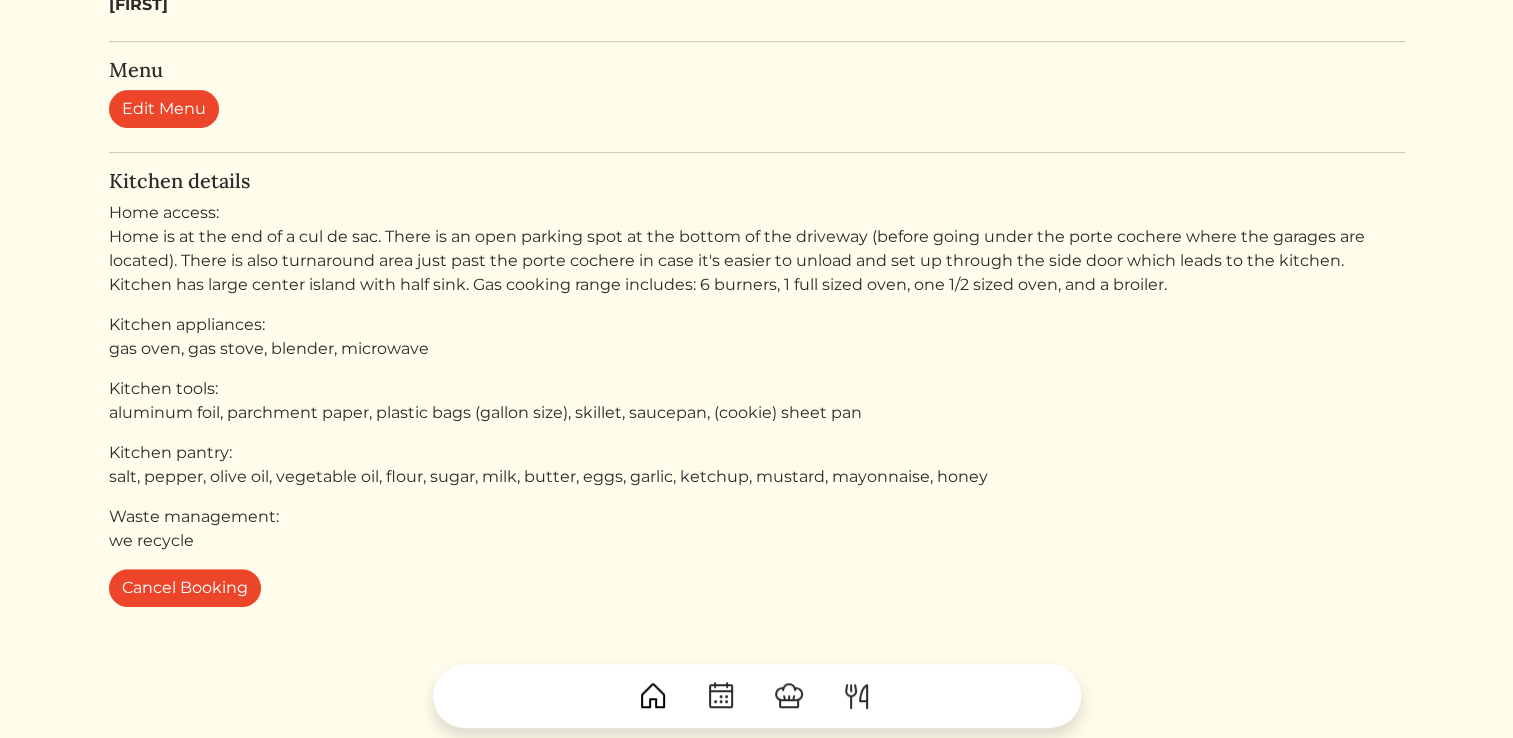 scroll, scrollTop: 825, scrollLeft: 0, axis: vertical 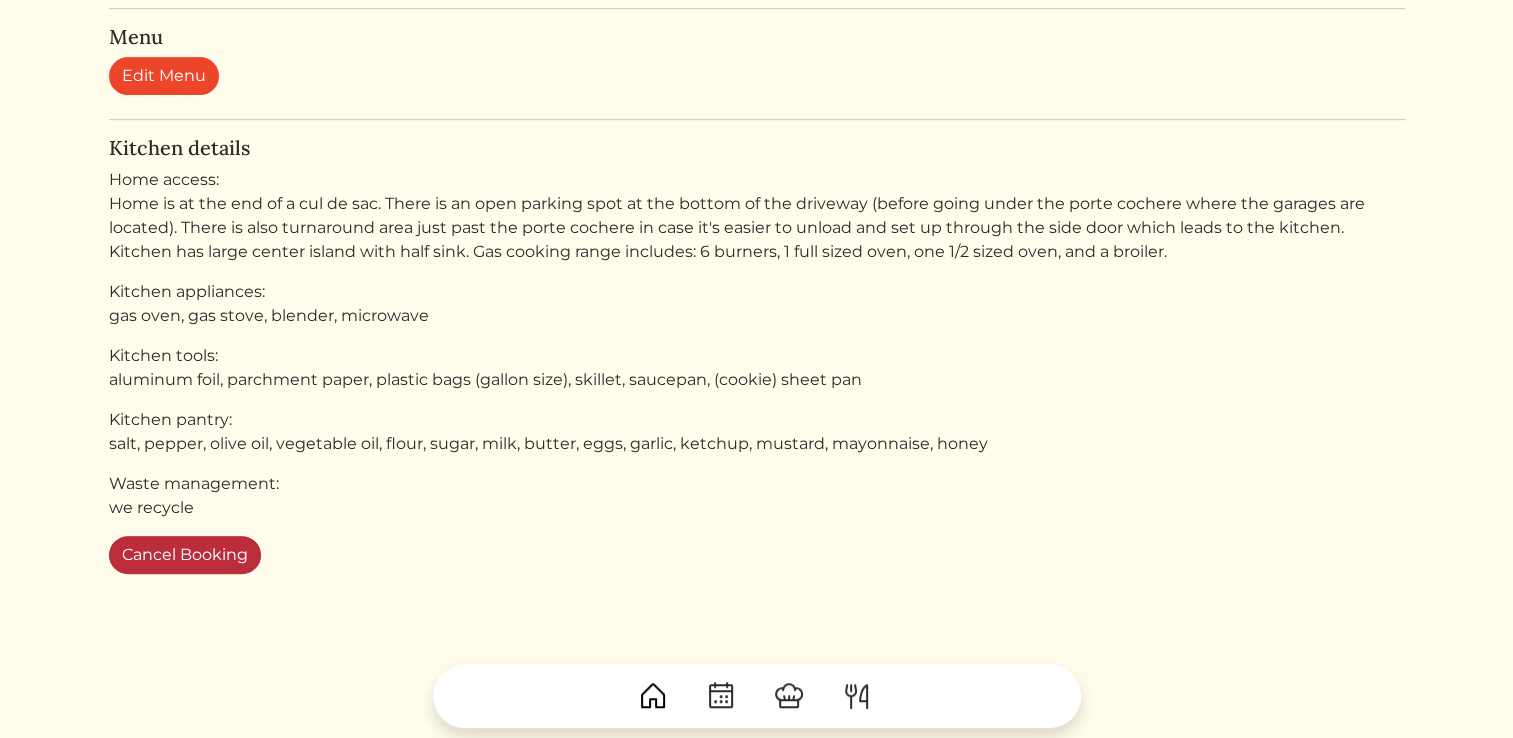 click on "Cancel Booking" at bounding box center [185, 555] 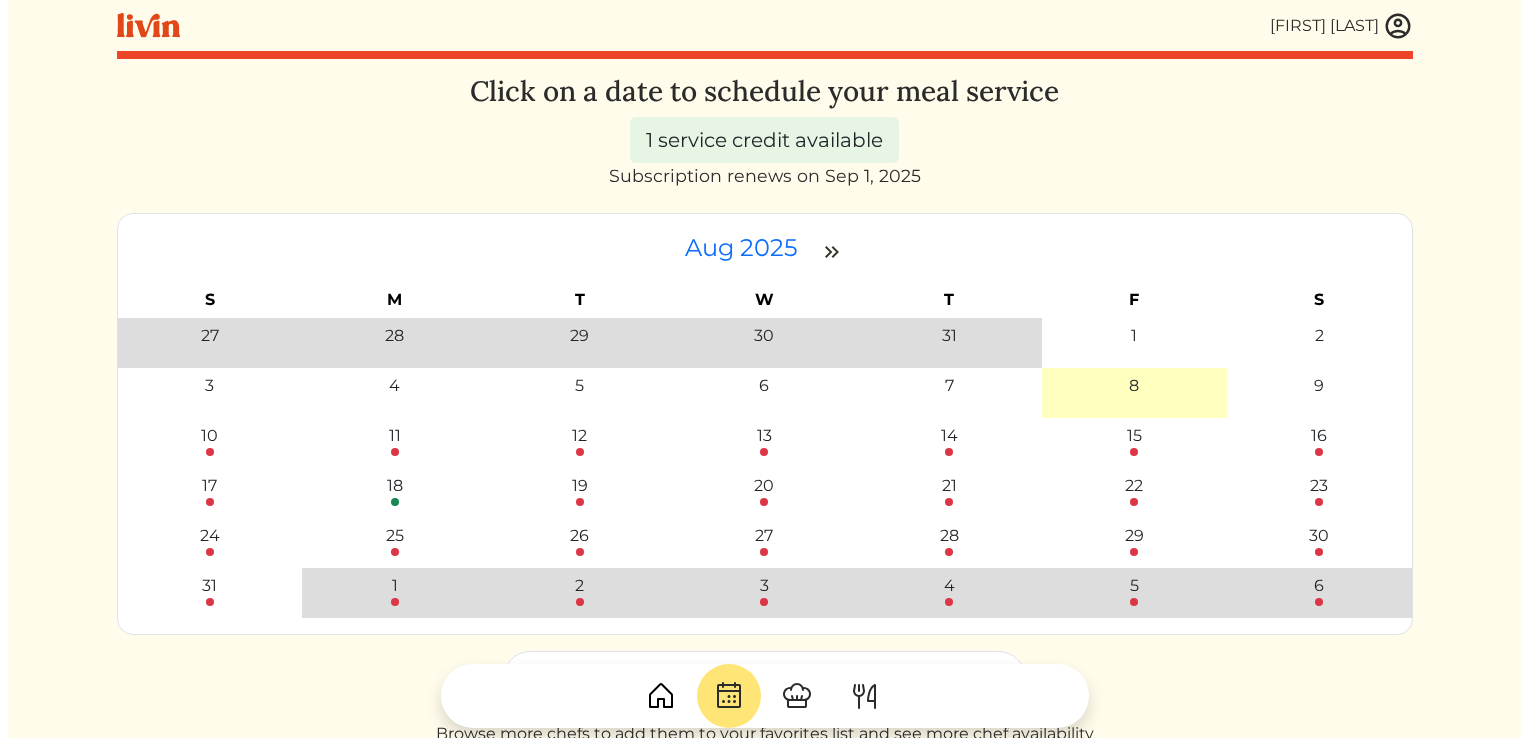 scroll, scrollTop: 0, scrollLeft: 0, axis: both 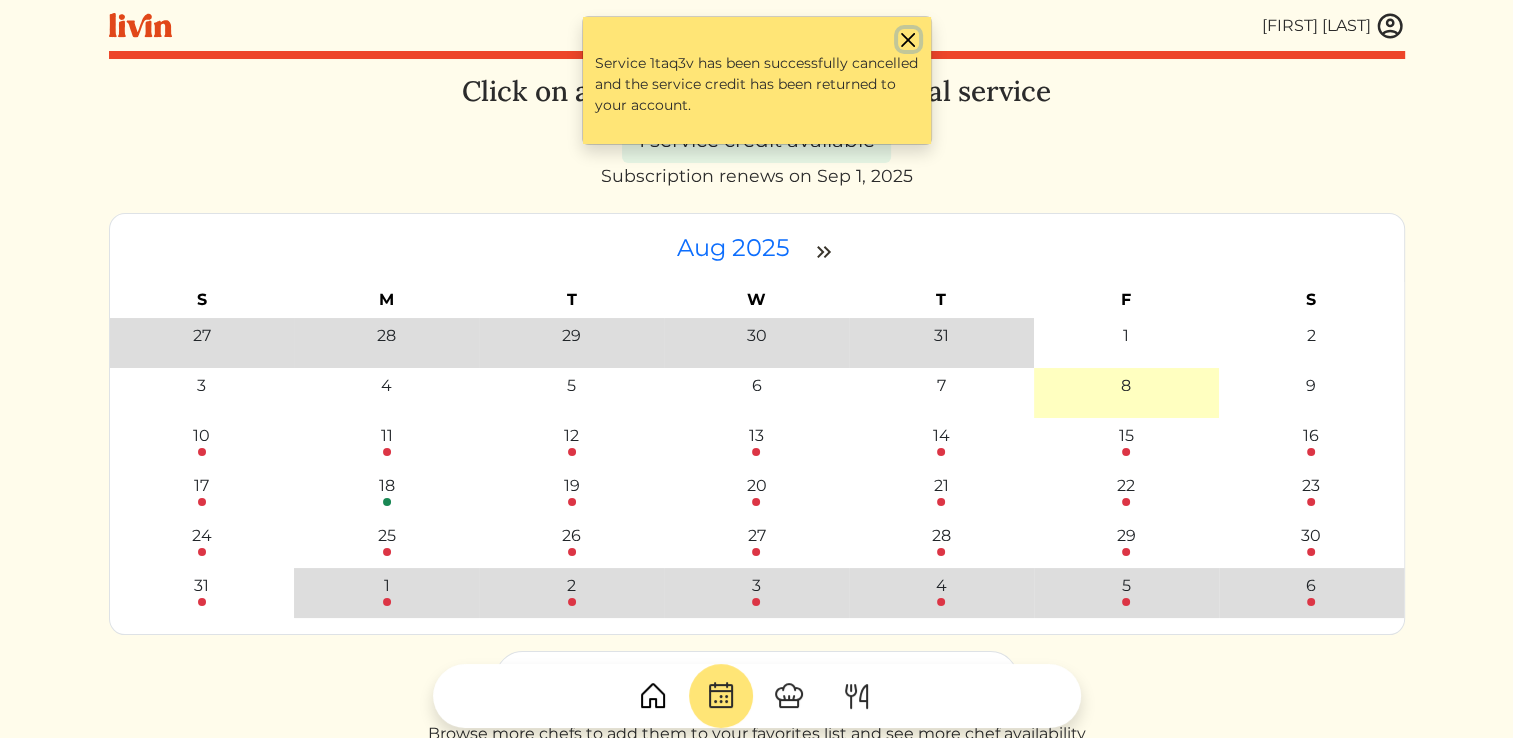 click at bounding box center [908, 39] 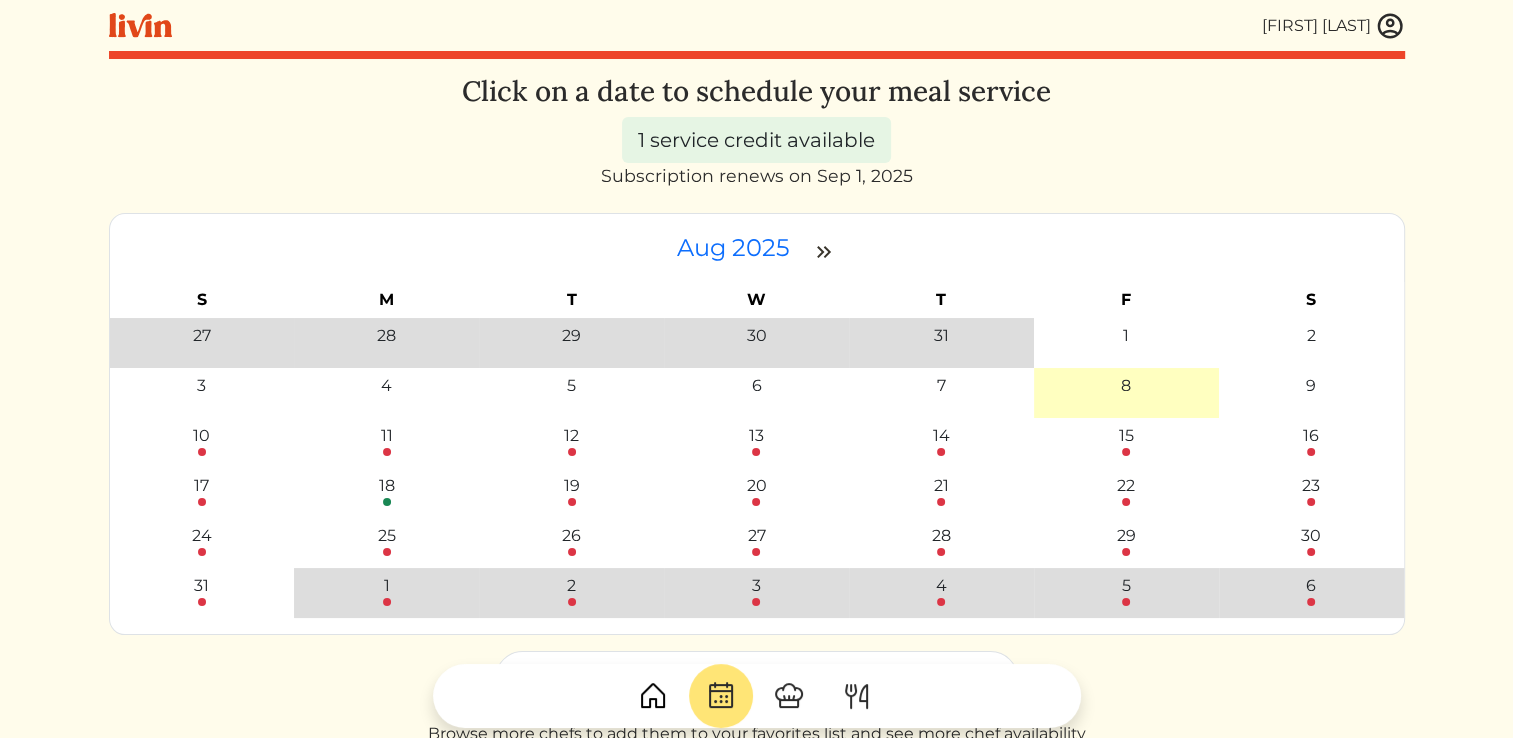 click at bounding box center (824, 252) 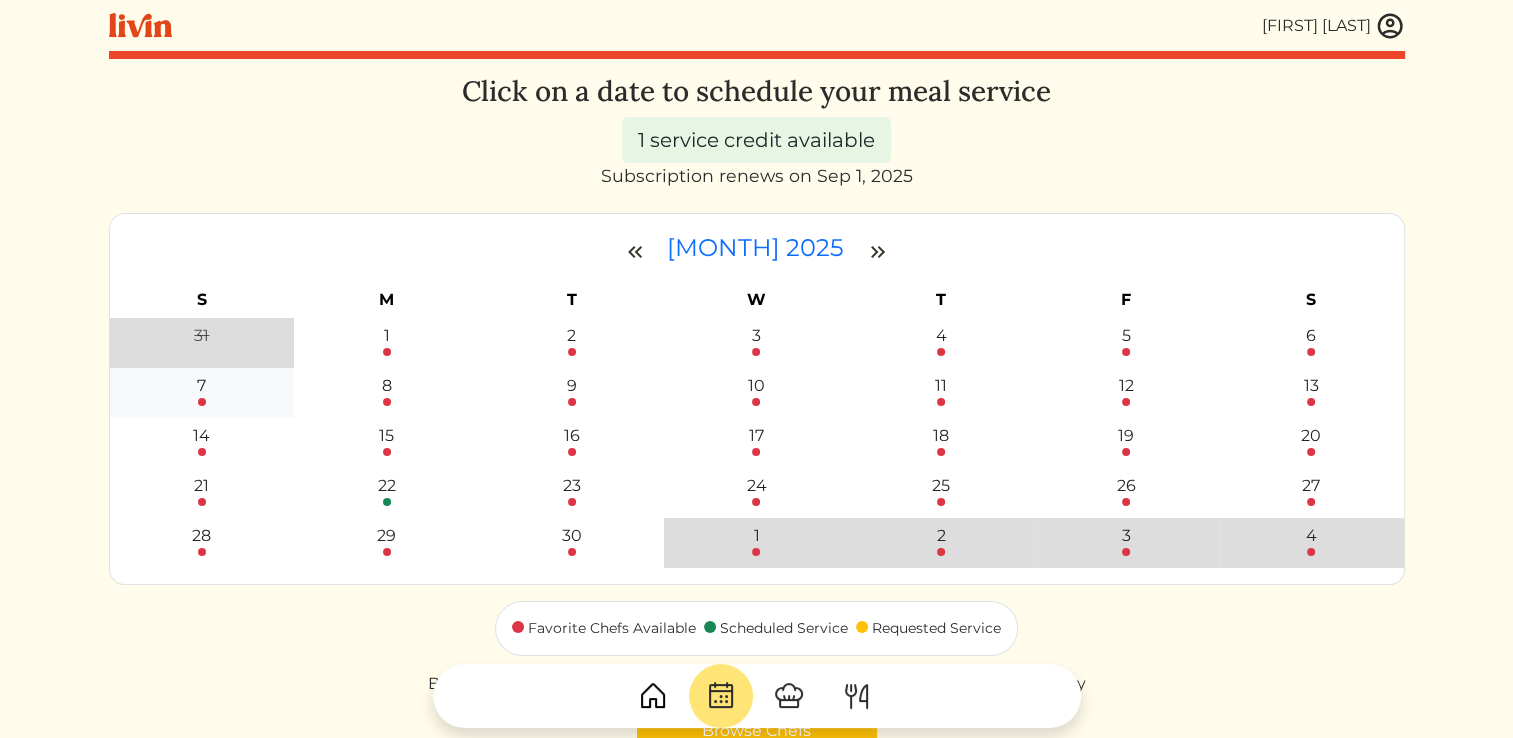click at bounding box center (202, 402) 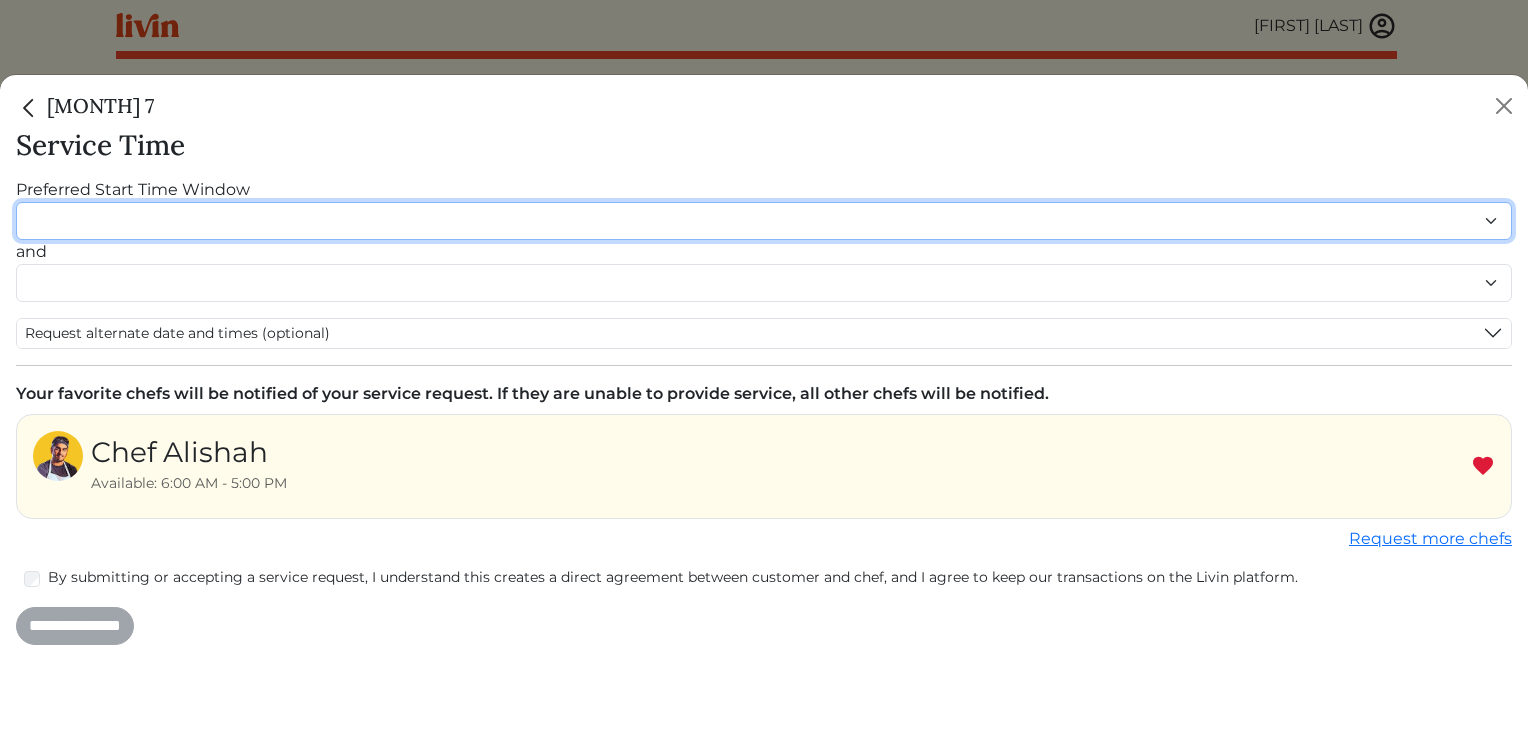 click on "*******
*******
*******
*******
*******
*******
********
********
********
********
********
********
*******
*******
*******
*******
*******
*******
*******
*******
*******
*******
*******
*******
*******
*******
*******
*******
*******
*******
********" at bounding box center [764, 221] 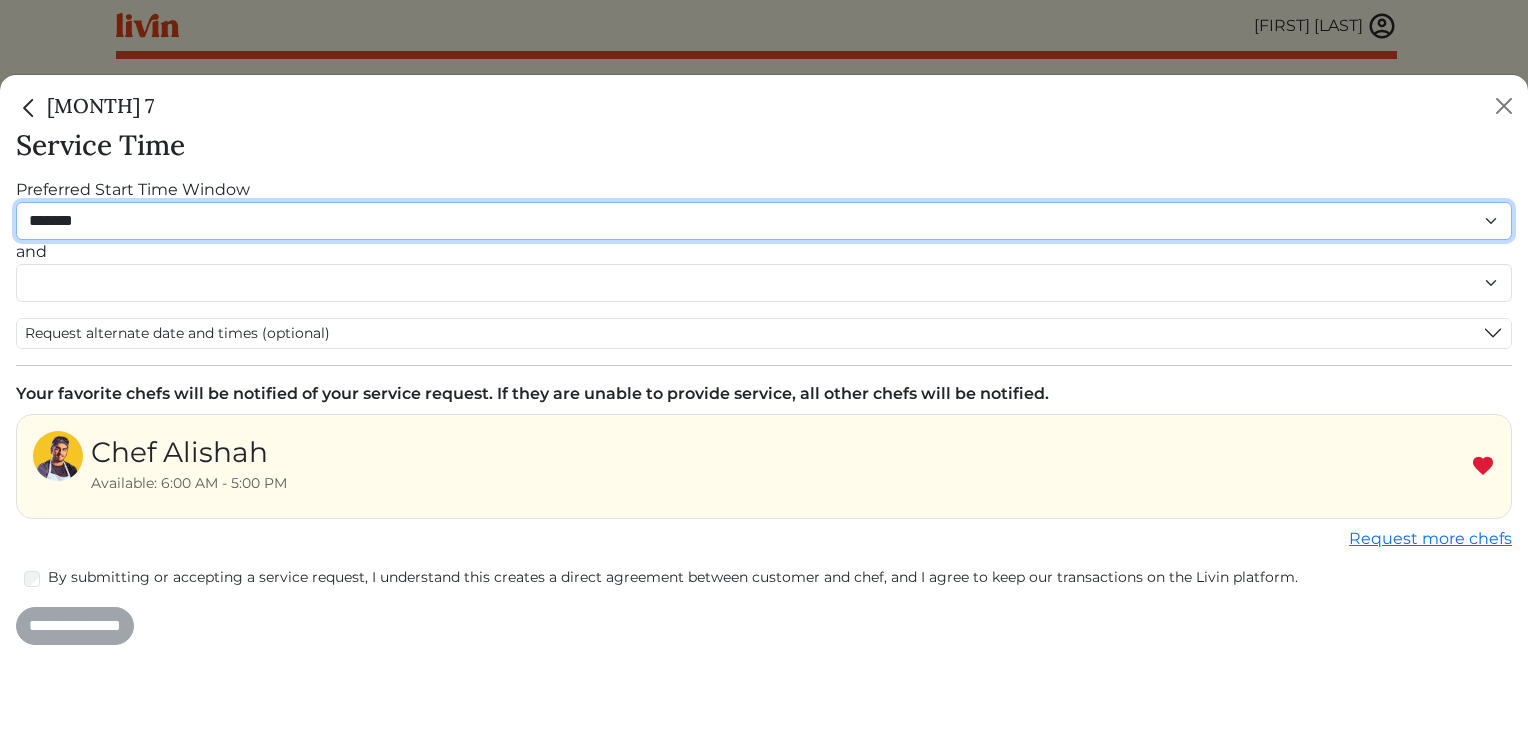 click on "*******
*******
*******
*******
*******
*******
********
********
********
********
********
********
*******
*******
*******
*******
*******
*******
*******
*******
*******
*******
*******
*******
*******
*******
*******
*******
*******
*******
********" at bounding box center [764, 221] 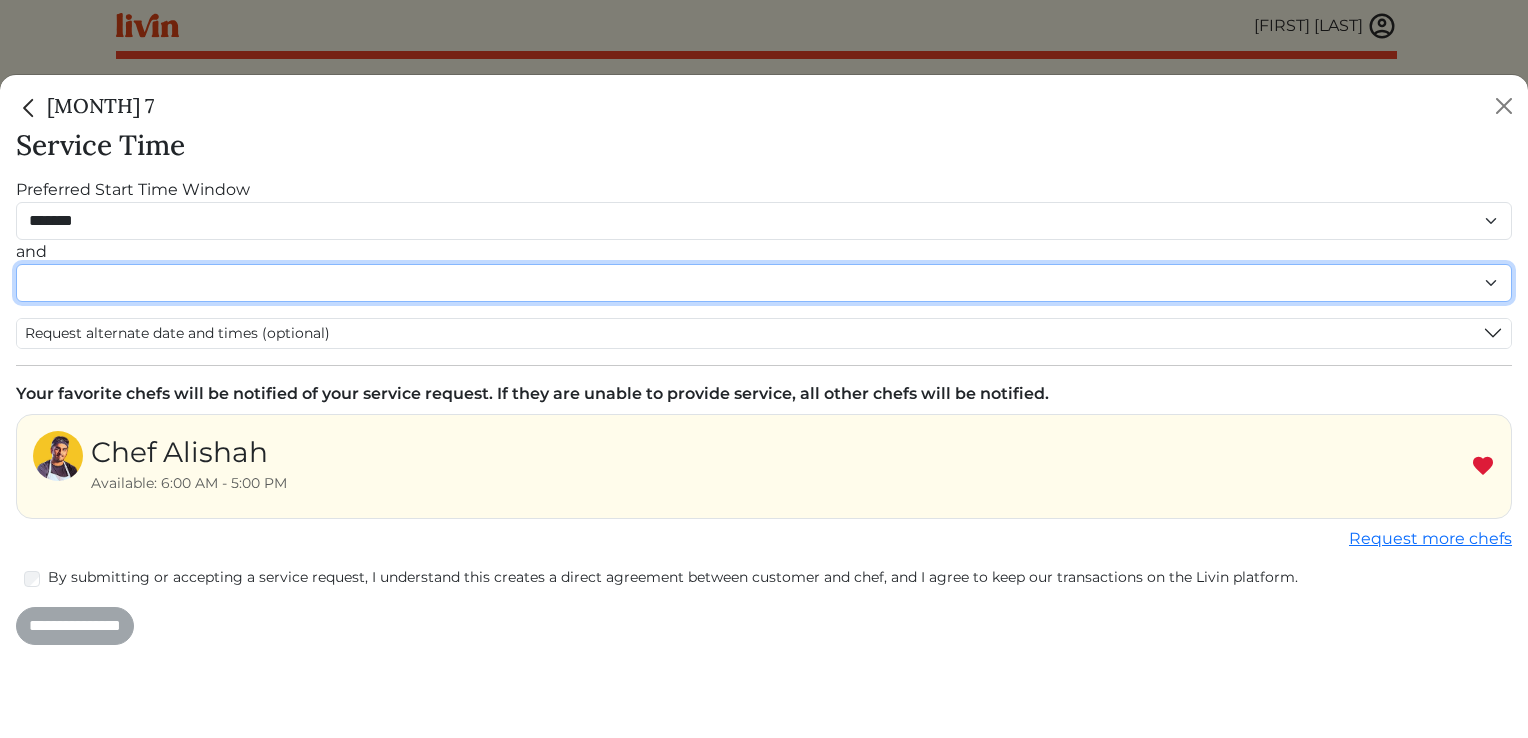 click on "*******
*******
*******
*******
*******
*******
********
********
********
********
********
********
*******
*******
*******
*******
*******
*******
*******
*******
*******
*******
*******
*******
*******
*******
*******
*******
*******
*******
********" at bounding box center (764, 283) 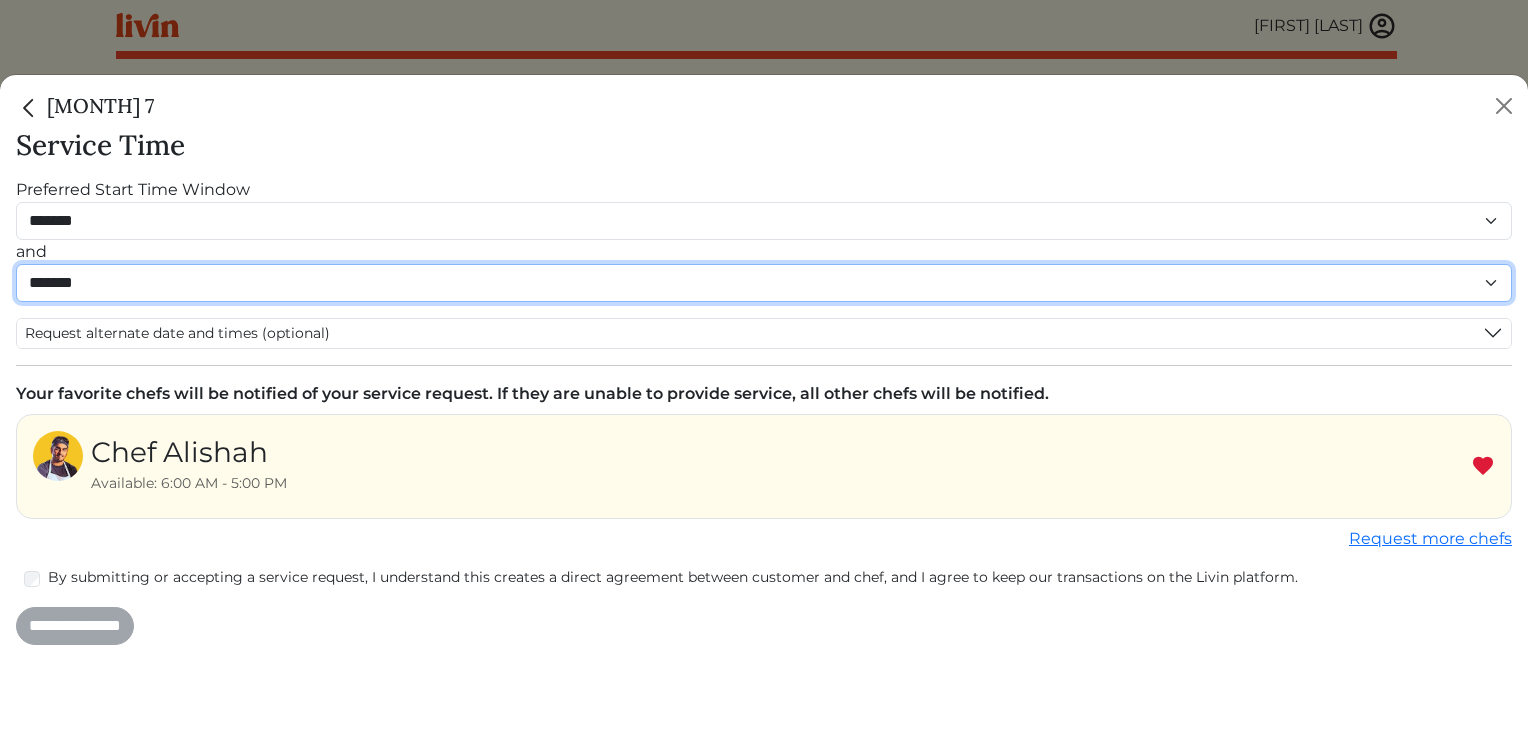 click on "*******
*******
*******
*******
*******
*******
********
********
********
********
********
********
*******
*******
*******
*******
*******
*******
*******
*******
*******
*******
*******
*******
*******
*******
*******
*******
*******
*******
********" at bounding box center [764, 283] 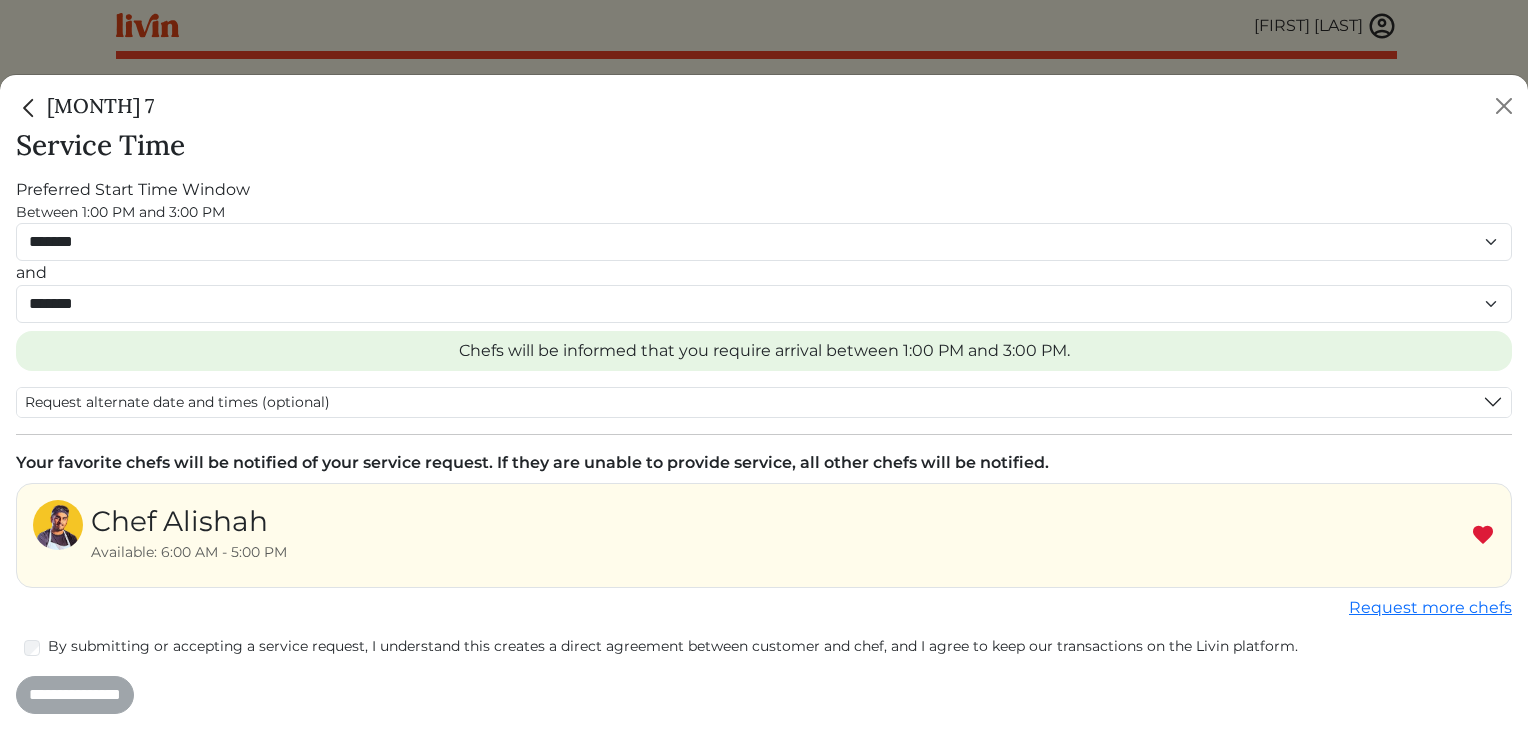 click on "Chef Alishah" at bounding box center (189, 521) 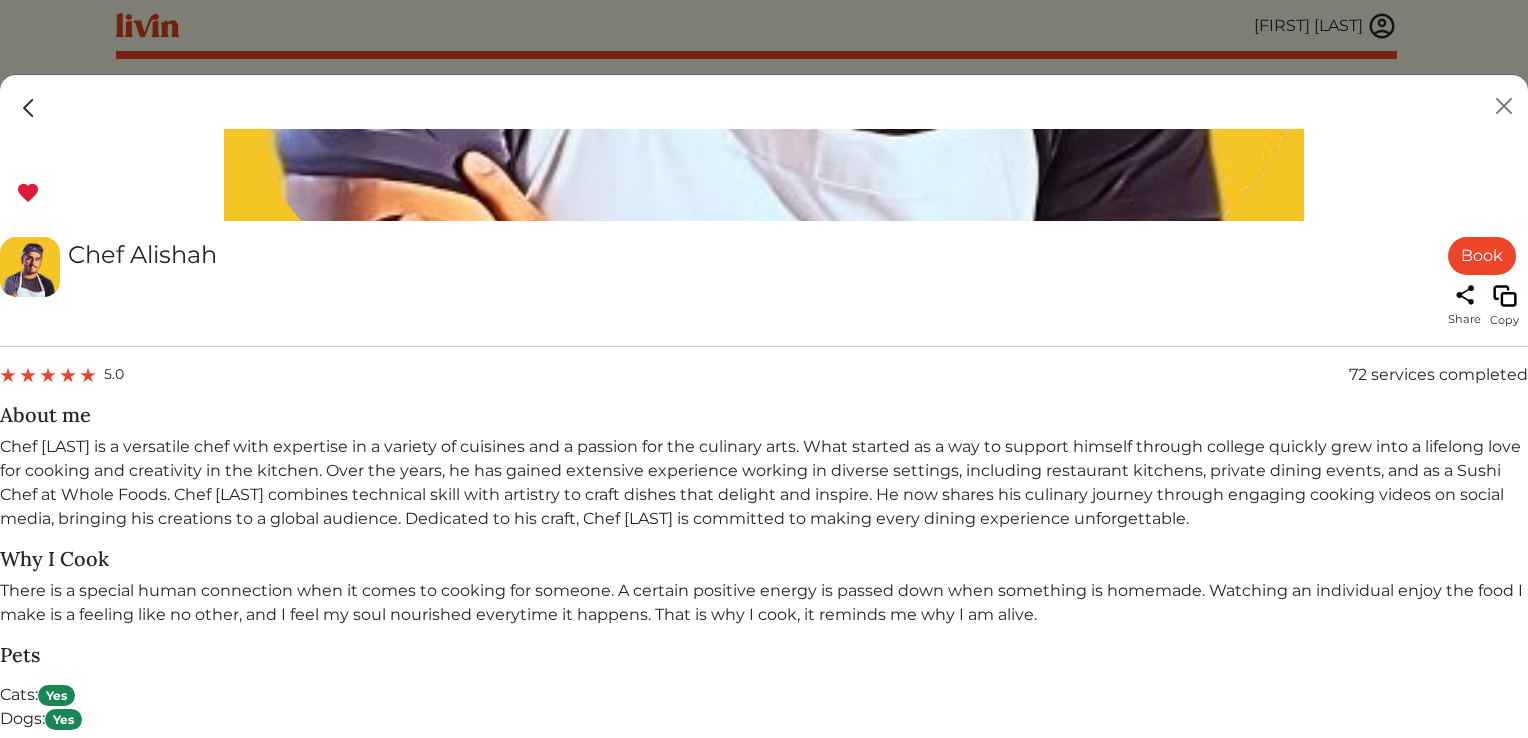 scroll, scrollTop: 995, scrollLeft: 0, axis: vertical 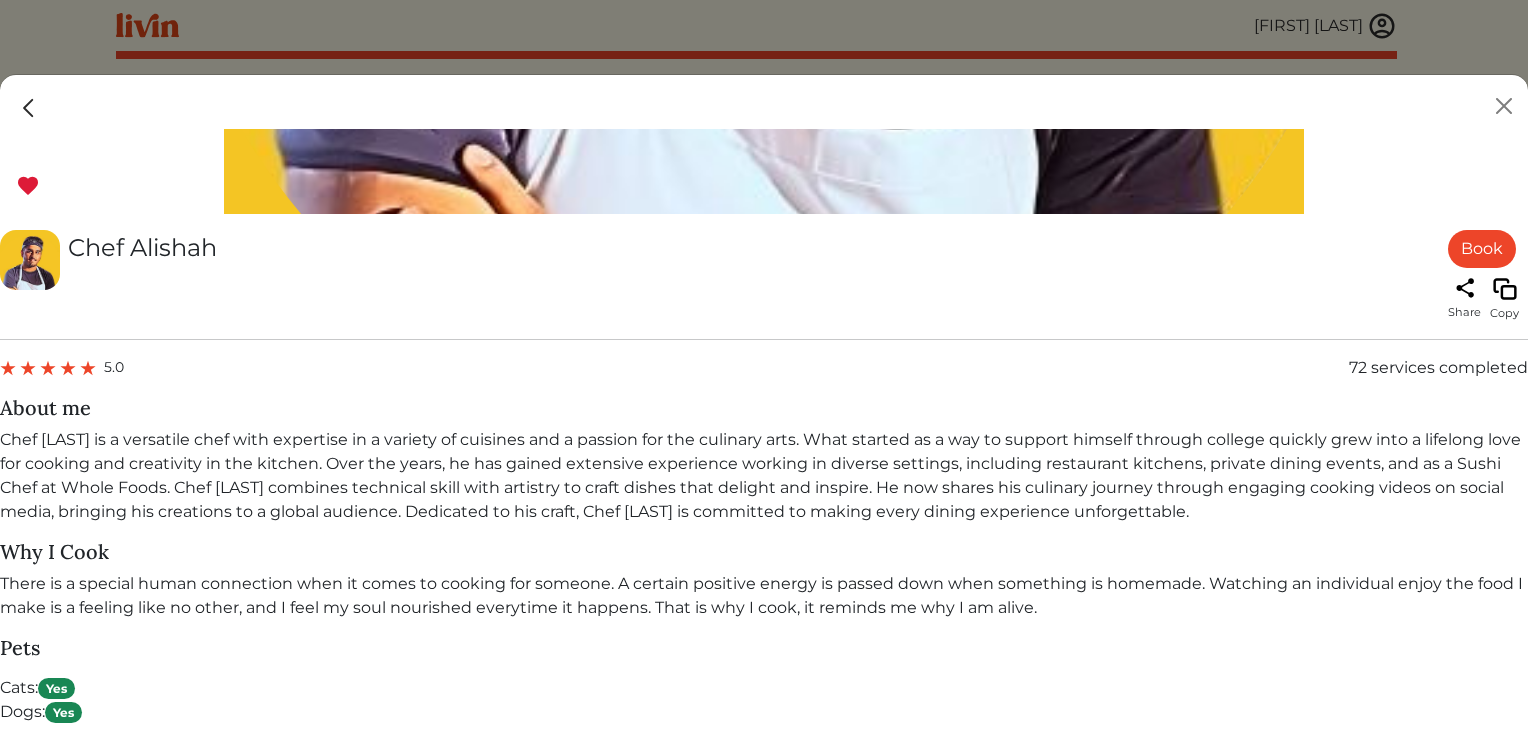 click at bounding box center (29, 108) 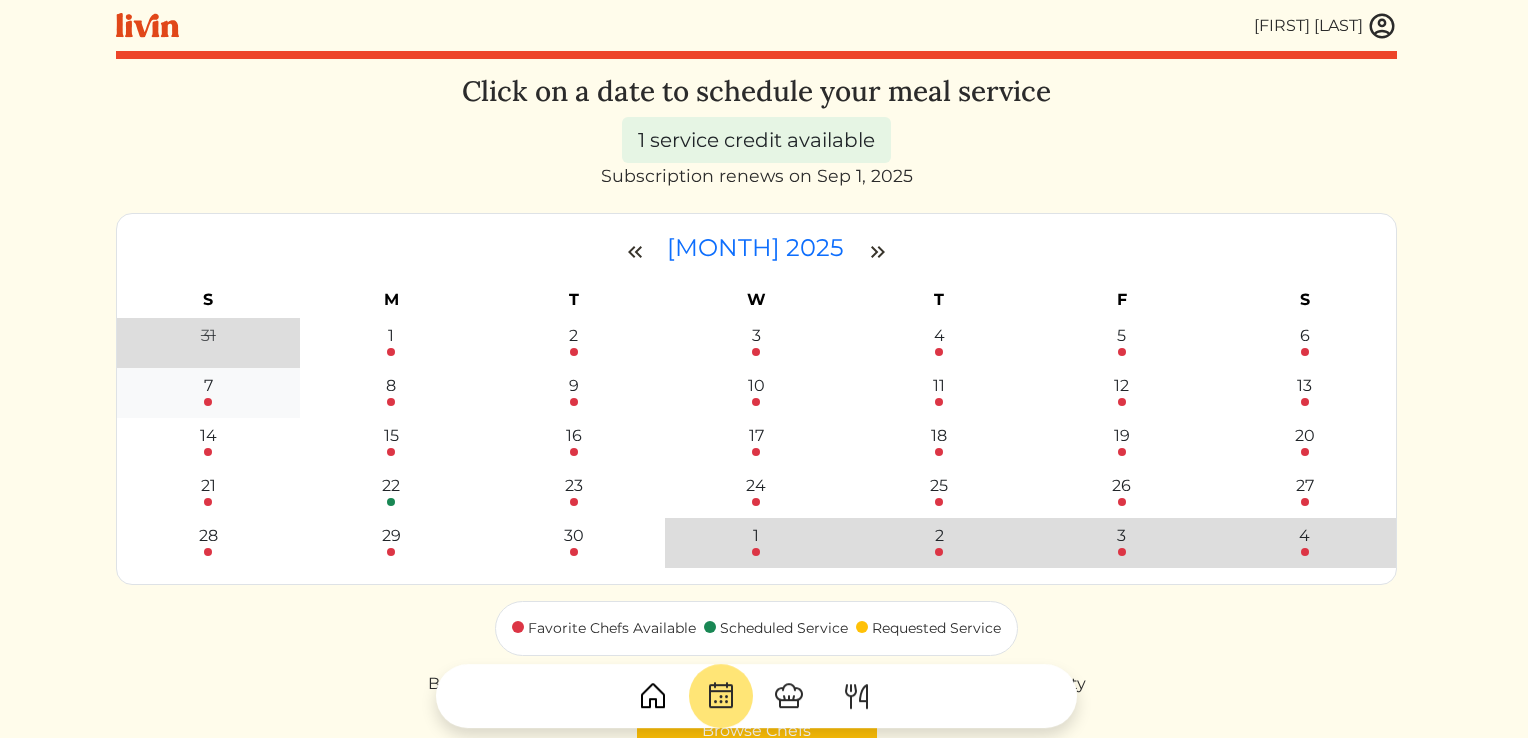 click on "7" at bounding box center (208, 386) 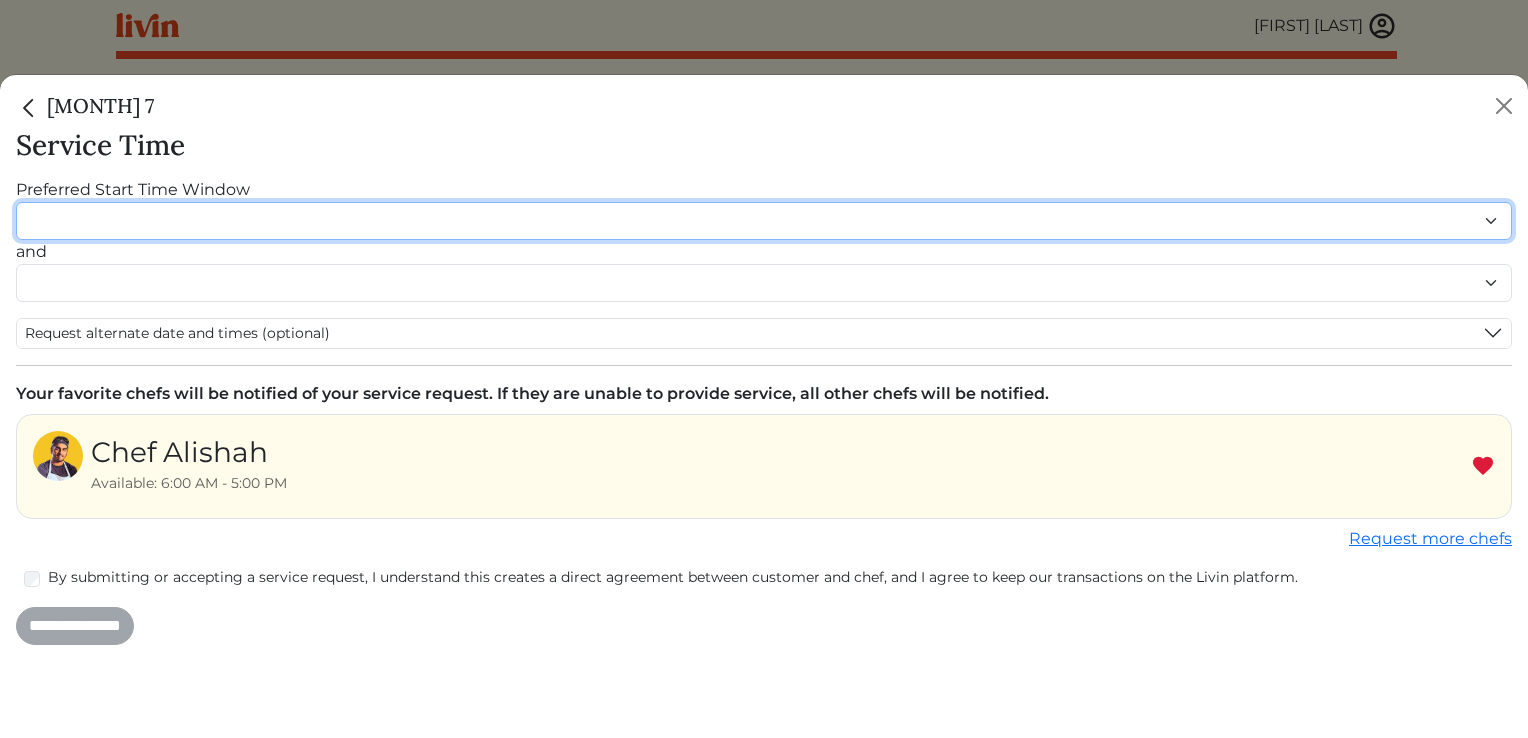 click on "*******
*******
*******
*******
*******
*******
********
********
********
********
********
********
*******
*******
*******
*******
*******
*******
*******
*******
*******
*******
*******
*******
*******
*******
*******
*******
*******
*******
********" at bounding box center (764, 221) 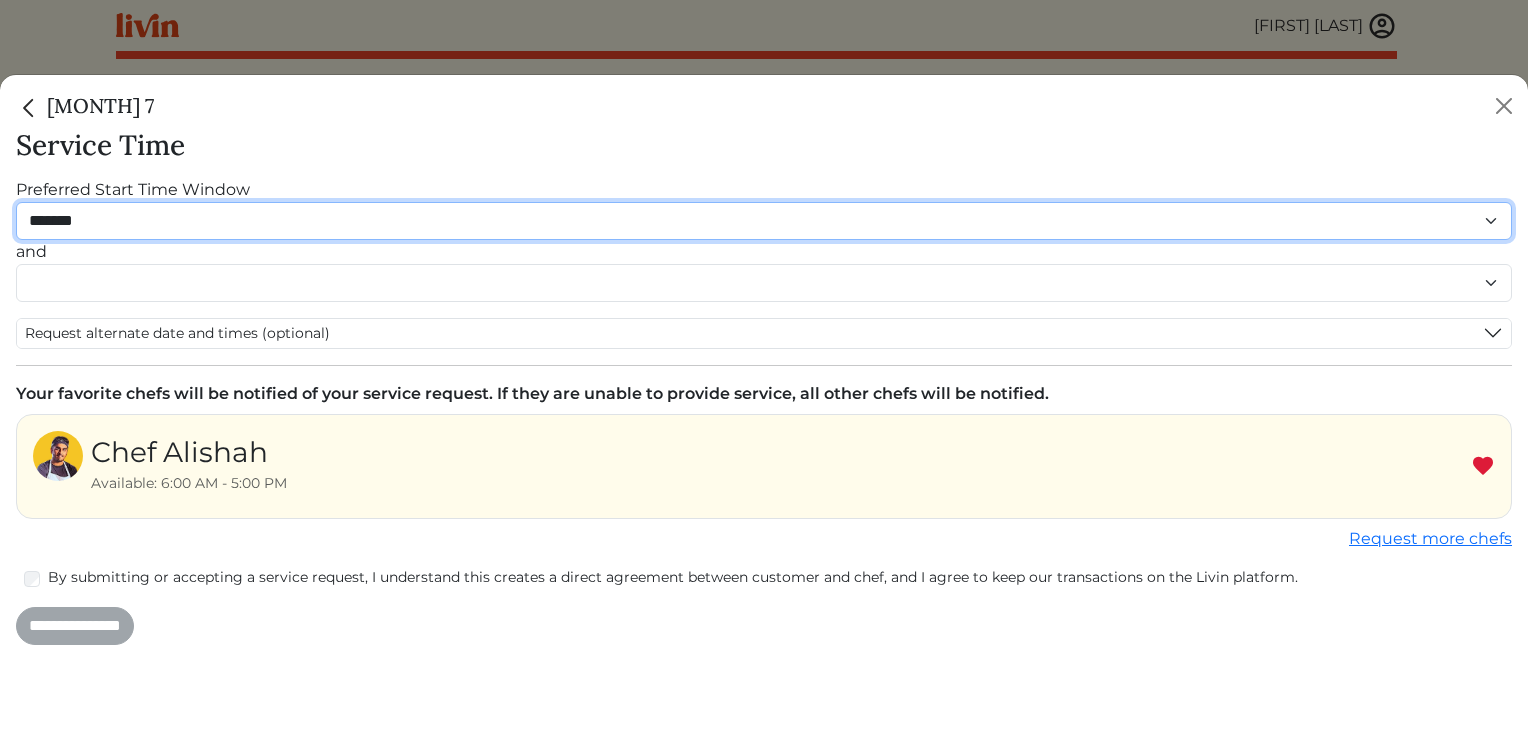 click on "*******
*******
*******
*******
*******
*******
********
********
********
********
********
********
*******
*******
*******
*******
*******
*******
*******
*******
*******
*******
*******
*******
*******
*******
*******
*******
*******
*******
********" at bounding box center (764, 221) 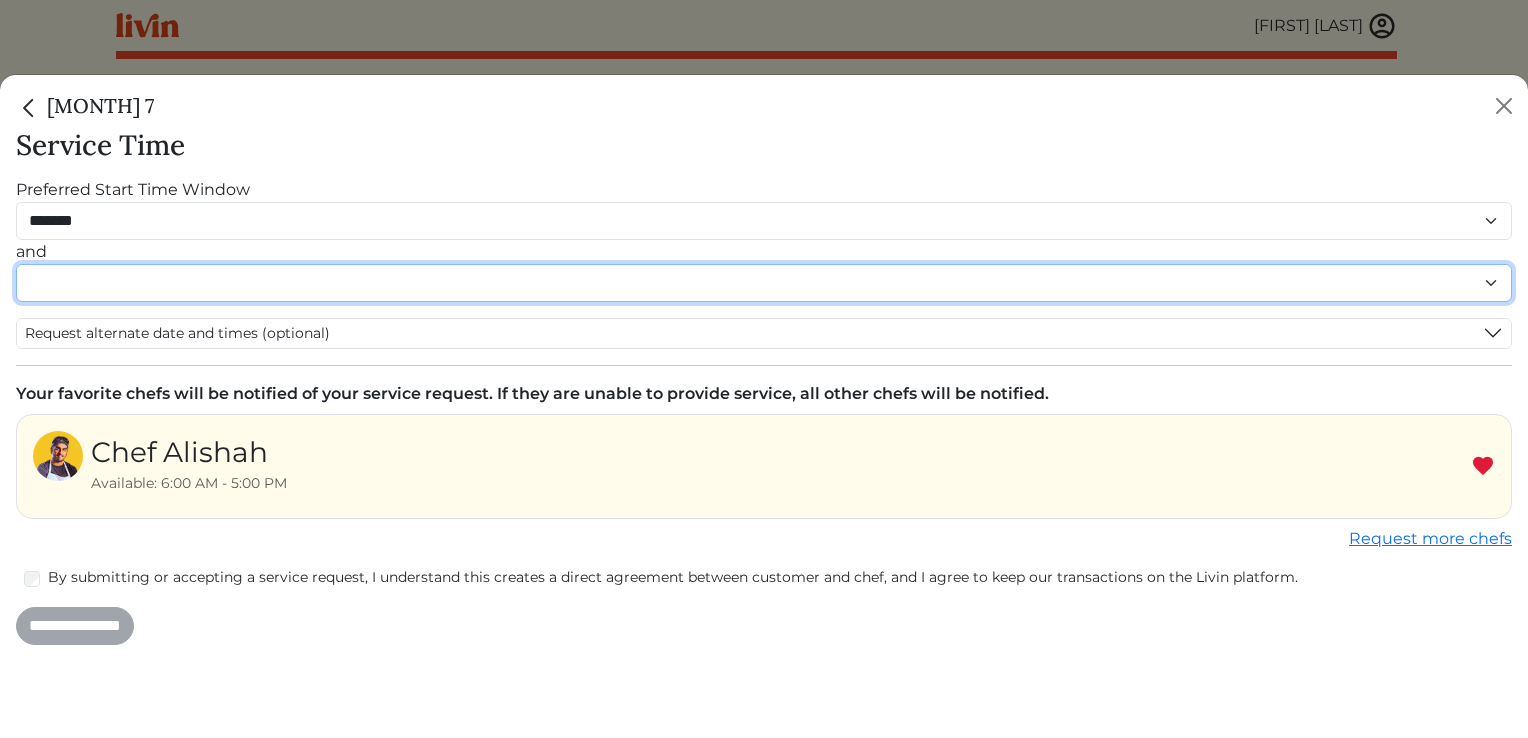 click on "*******
*******
*******
*******
*******
*******
********
********
********
********
********
********
*******
*******
*******
*******
*******
*******
*******
*******
*******
*******
*******
*******
*******
*******
*******
*******
*******
*******
********" at bounding box center (764, 283) 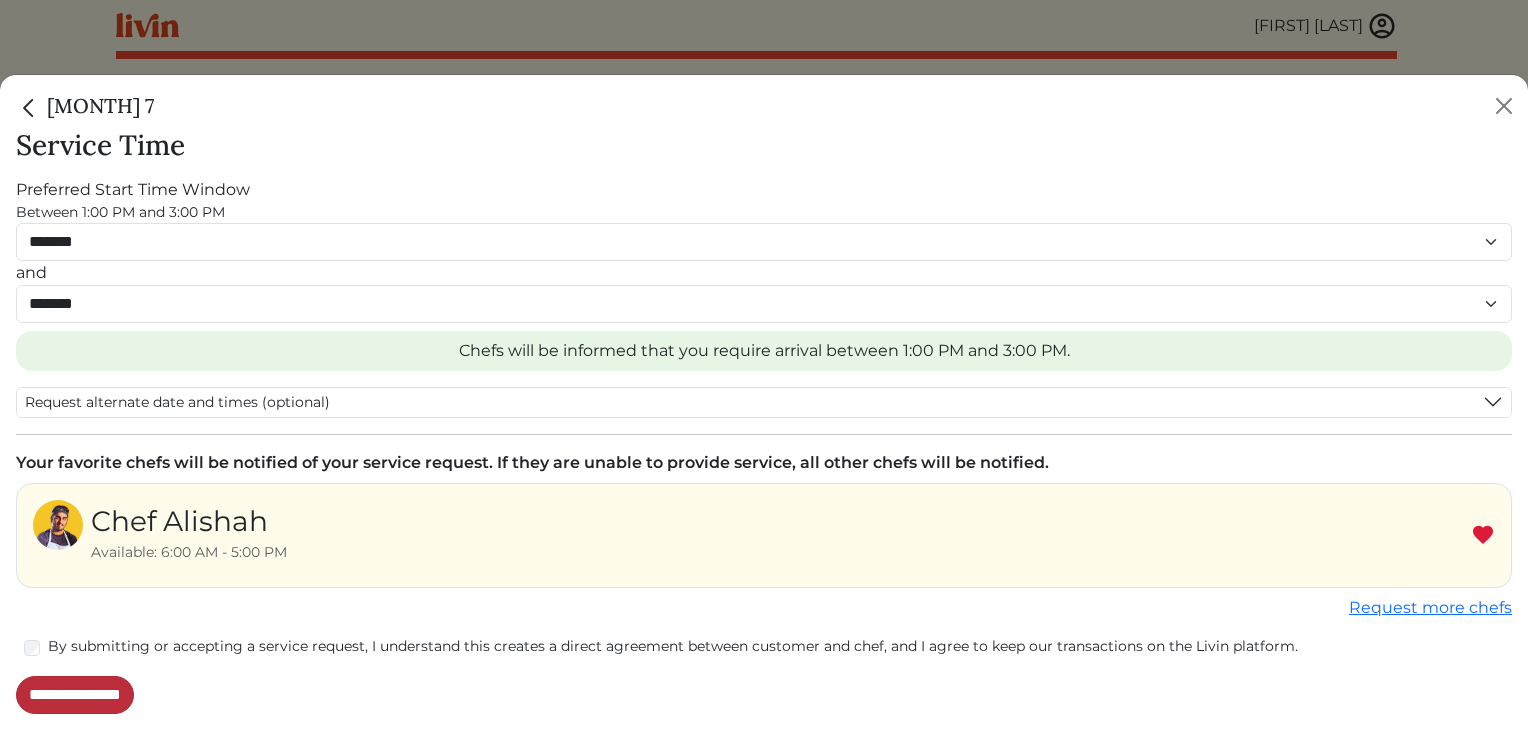 click on "**********" at bounding box center (75, 695) 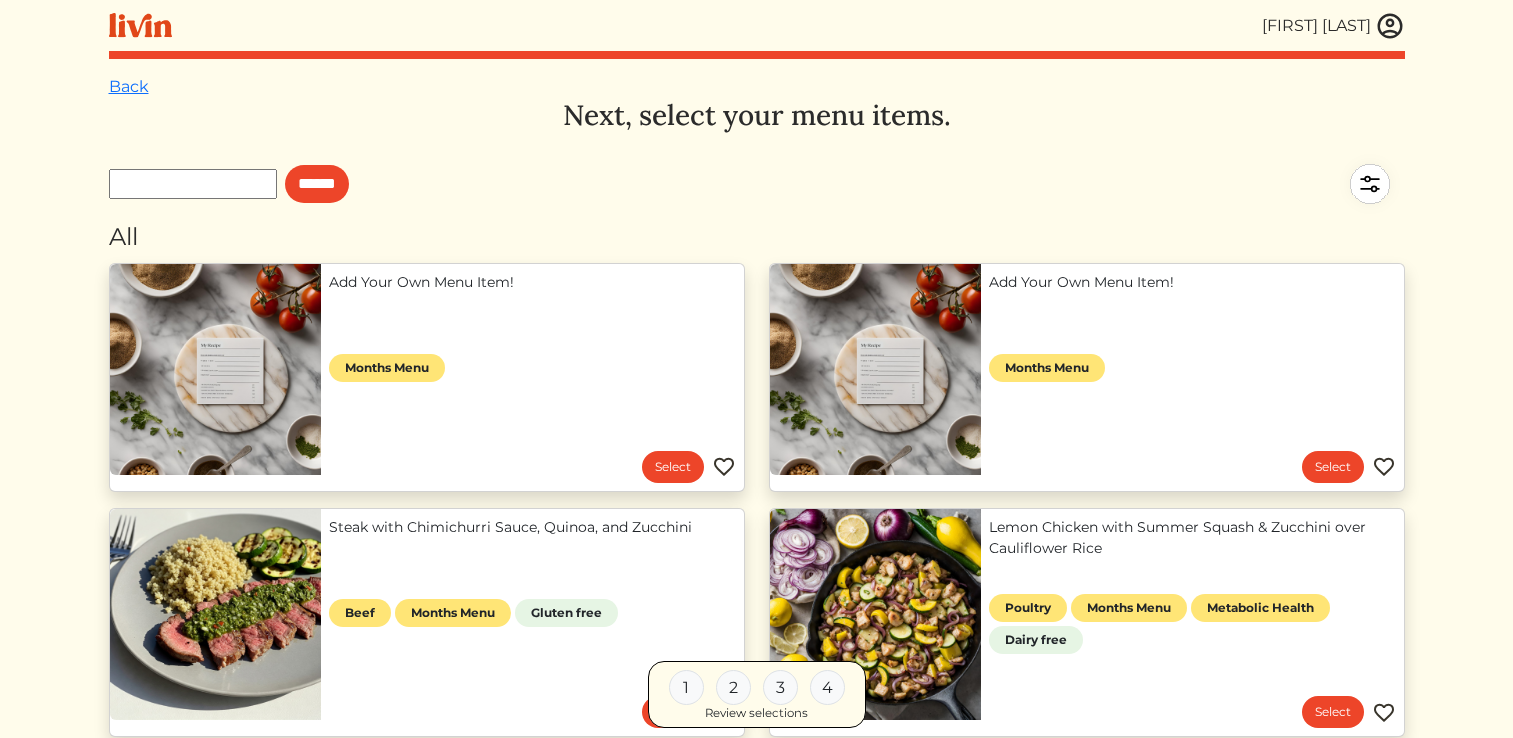 scroll, scrollTop: 0, scrollLeft: 0, axis: both 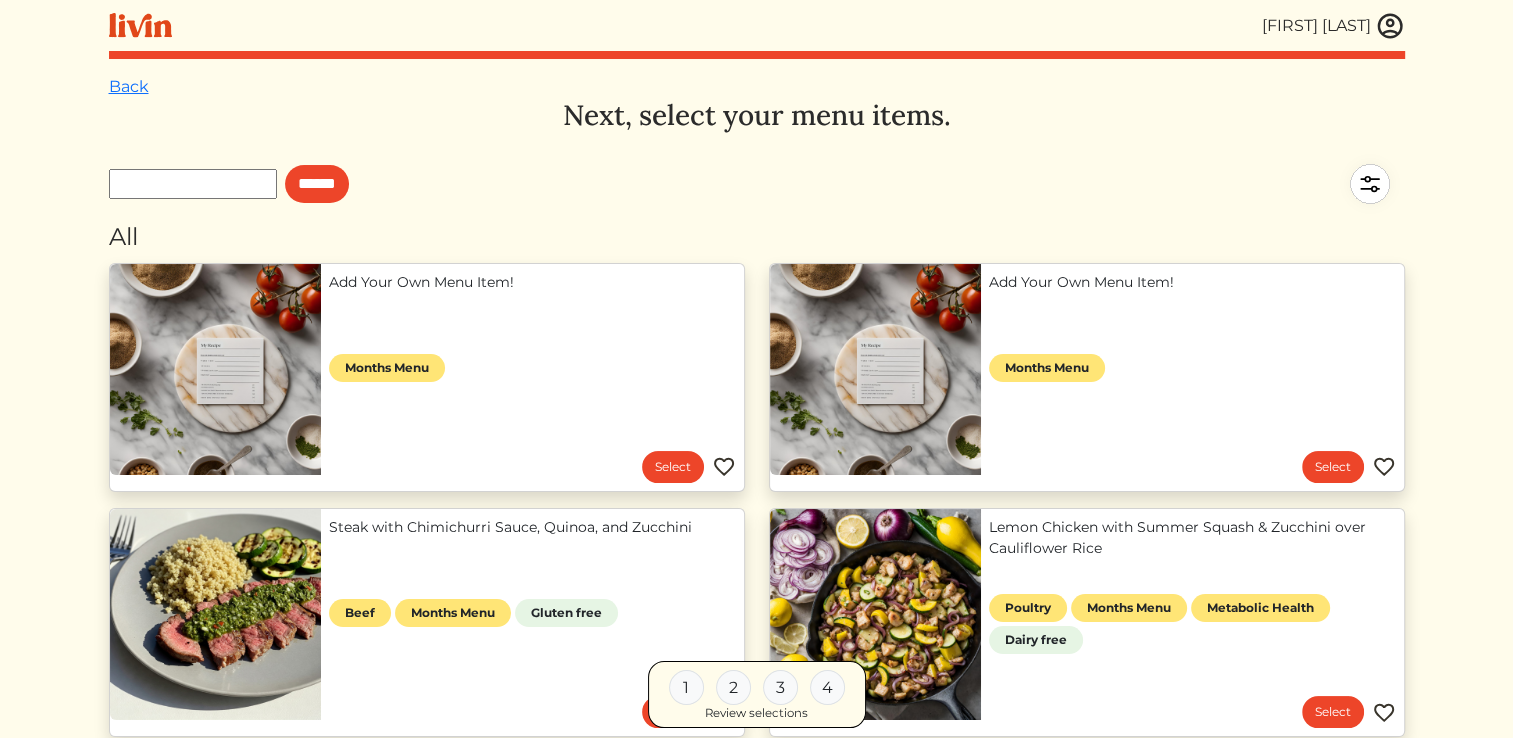 click at bounding box center [1390, 26] 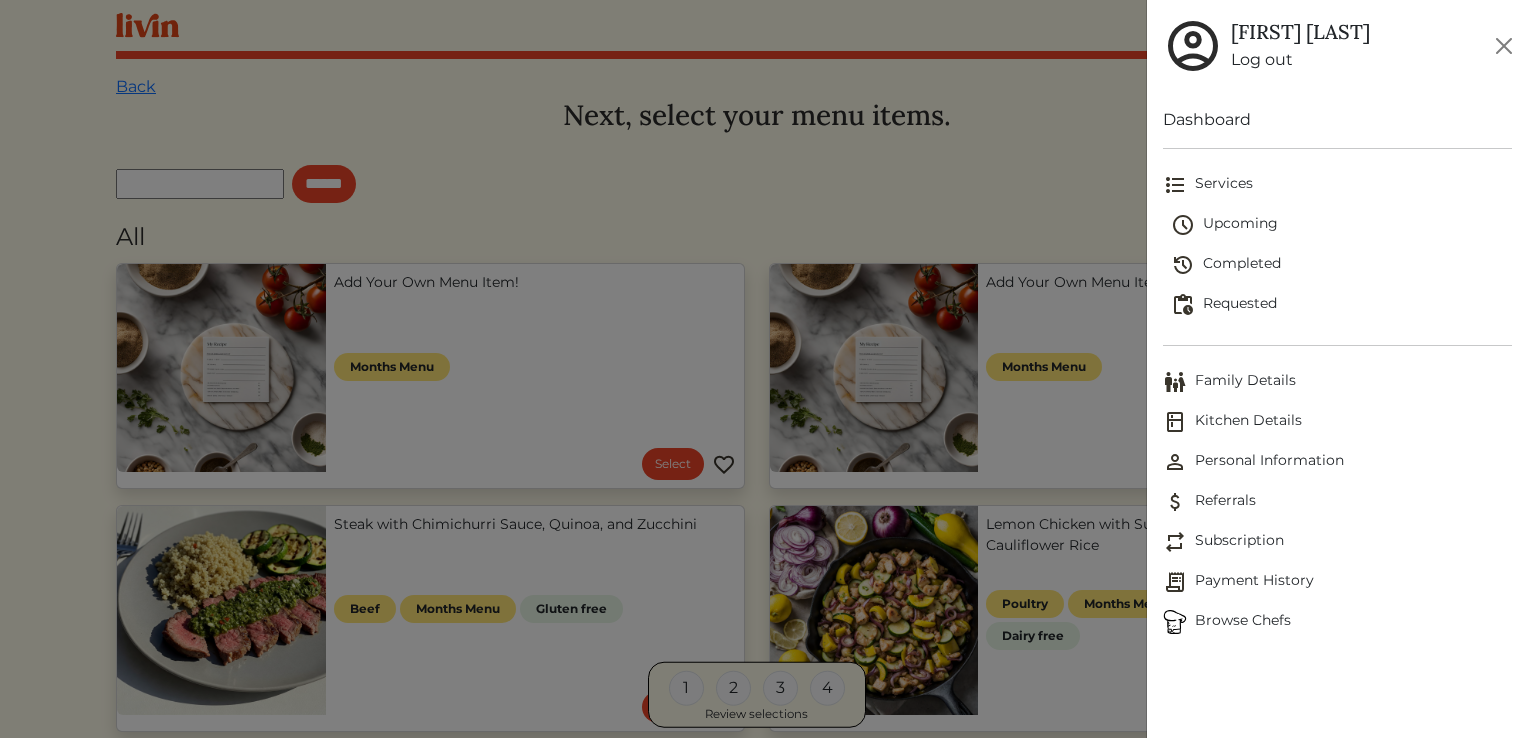 click on "Upcoming" at bounding box center [1341, 225] 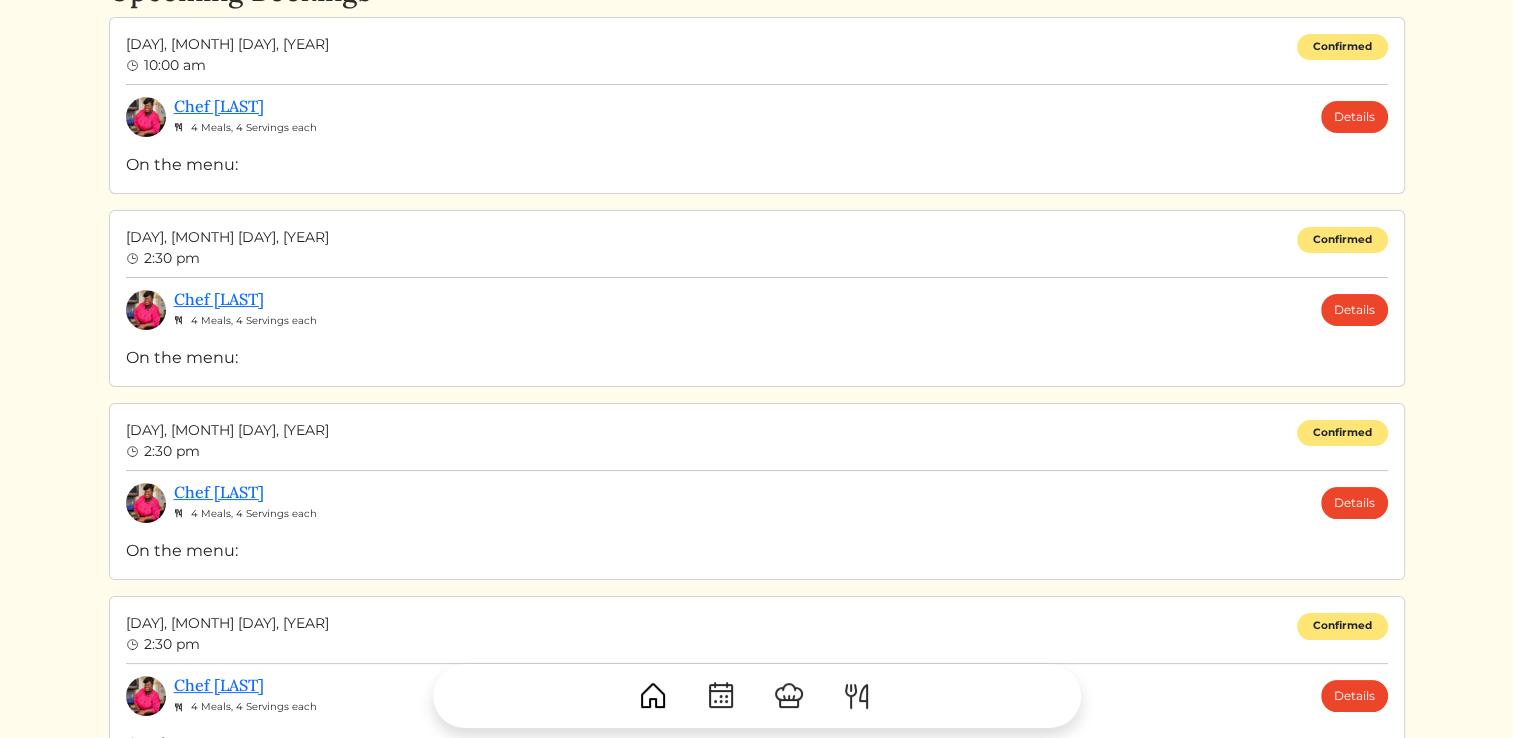 scroll, scrollTop: 0, scrollLeft: 0, axis: both 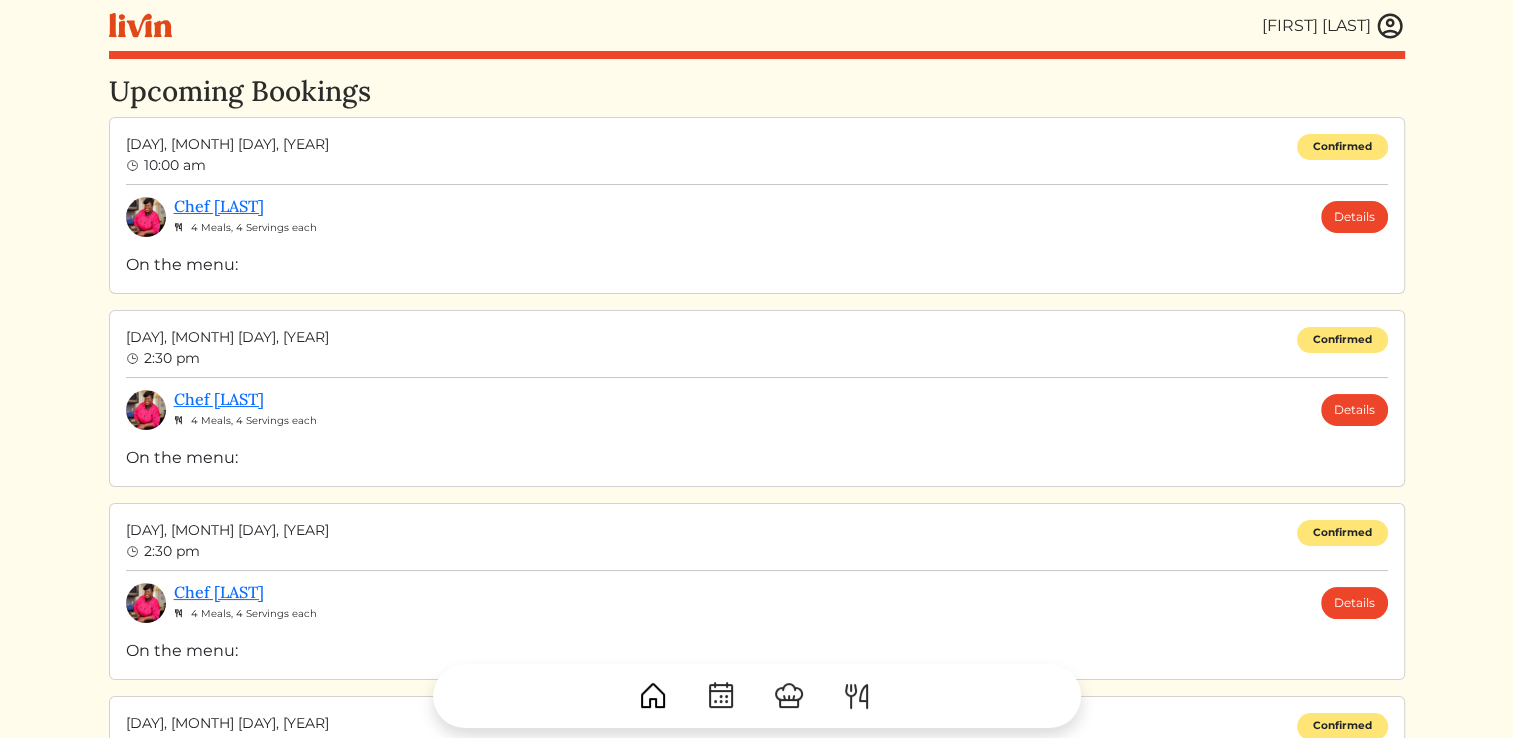 click at bounding box center [1390, 26] 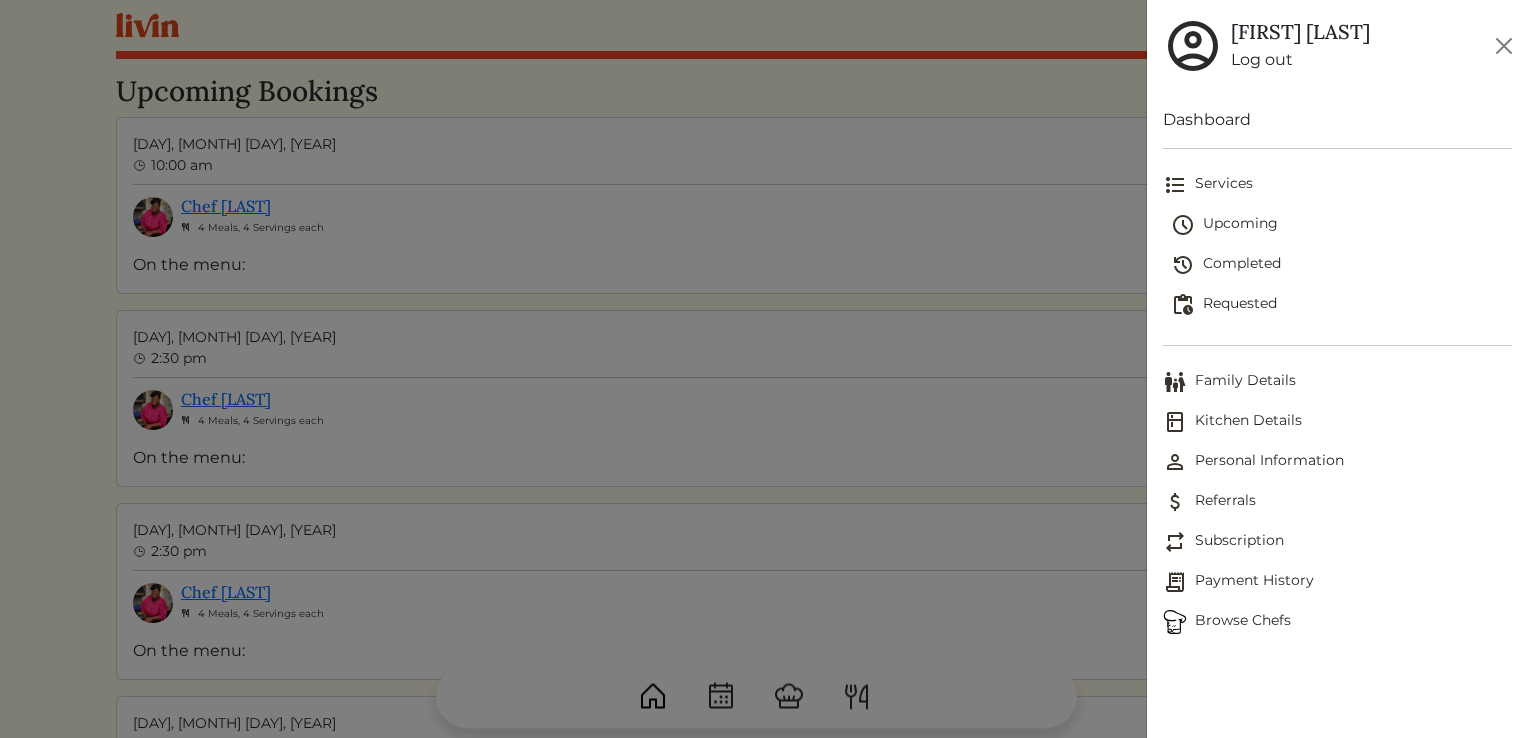 click on "Requested" at bounding box center [1341, 305] 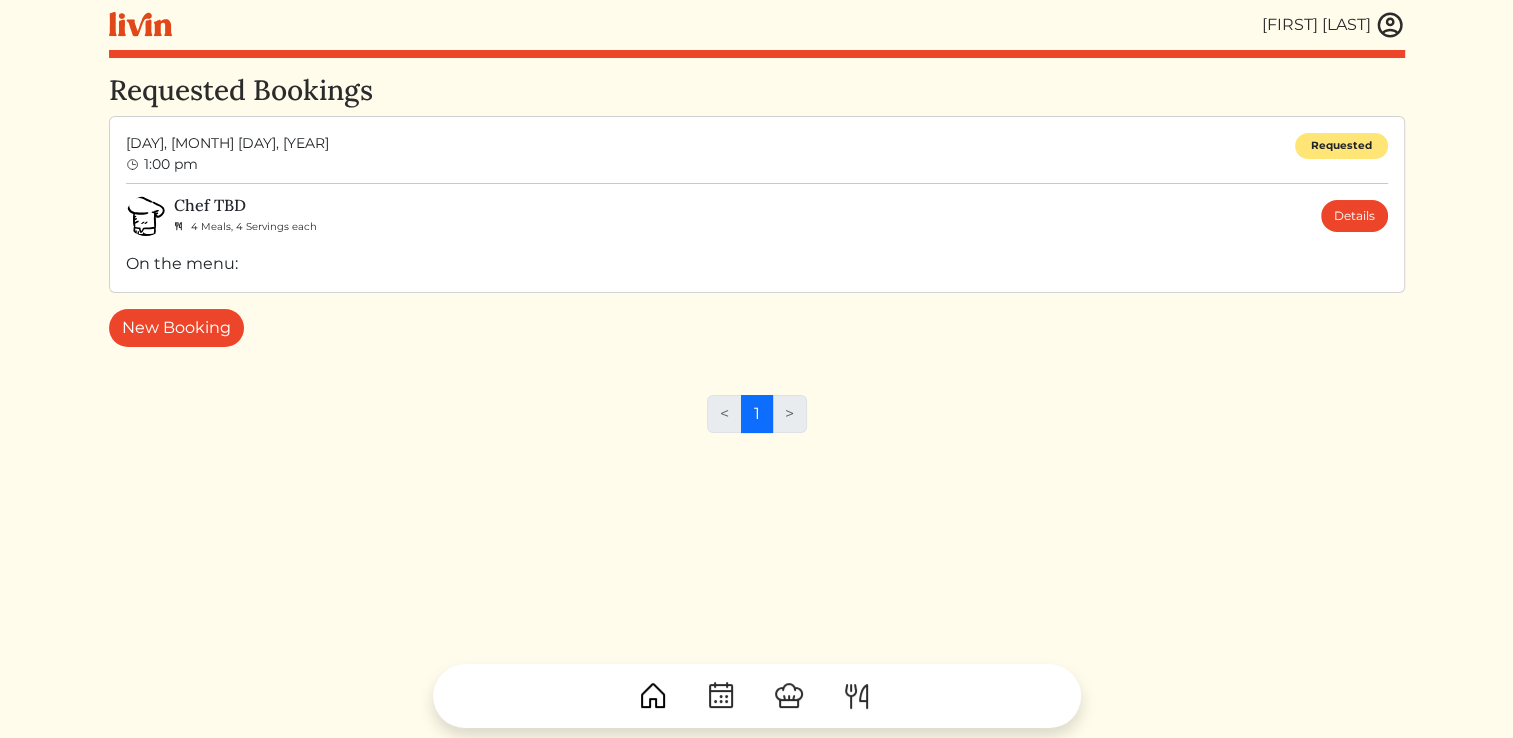 scroll, scrollTop: 0, scrollLeft: 0, axis: both 